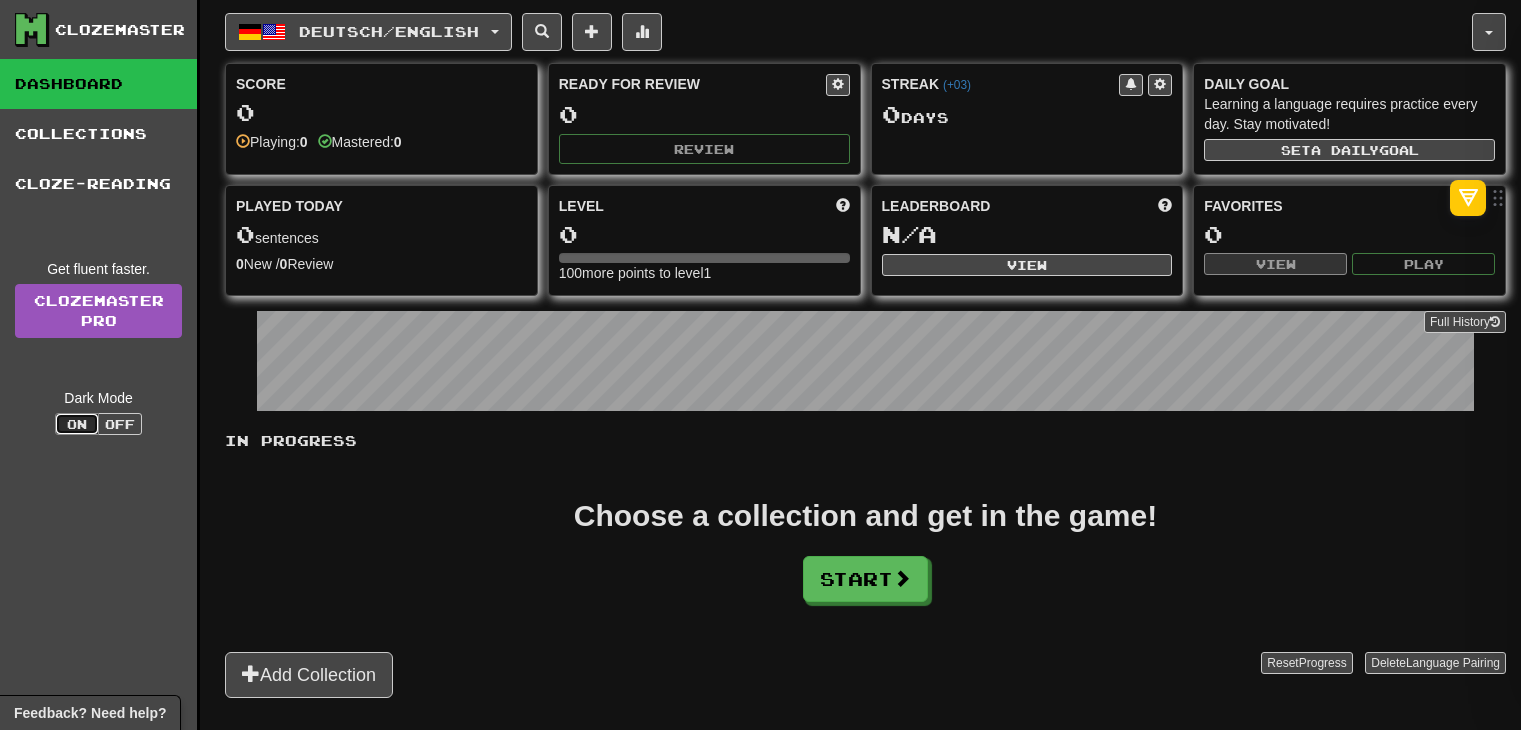 scroll, scrollTop: 0, scrollLeft: 0, axis: both 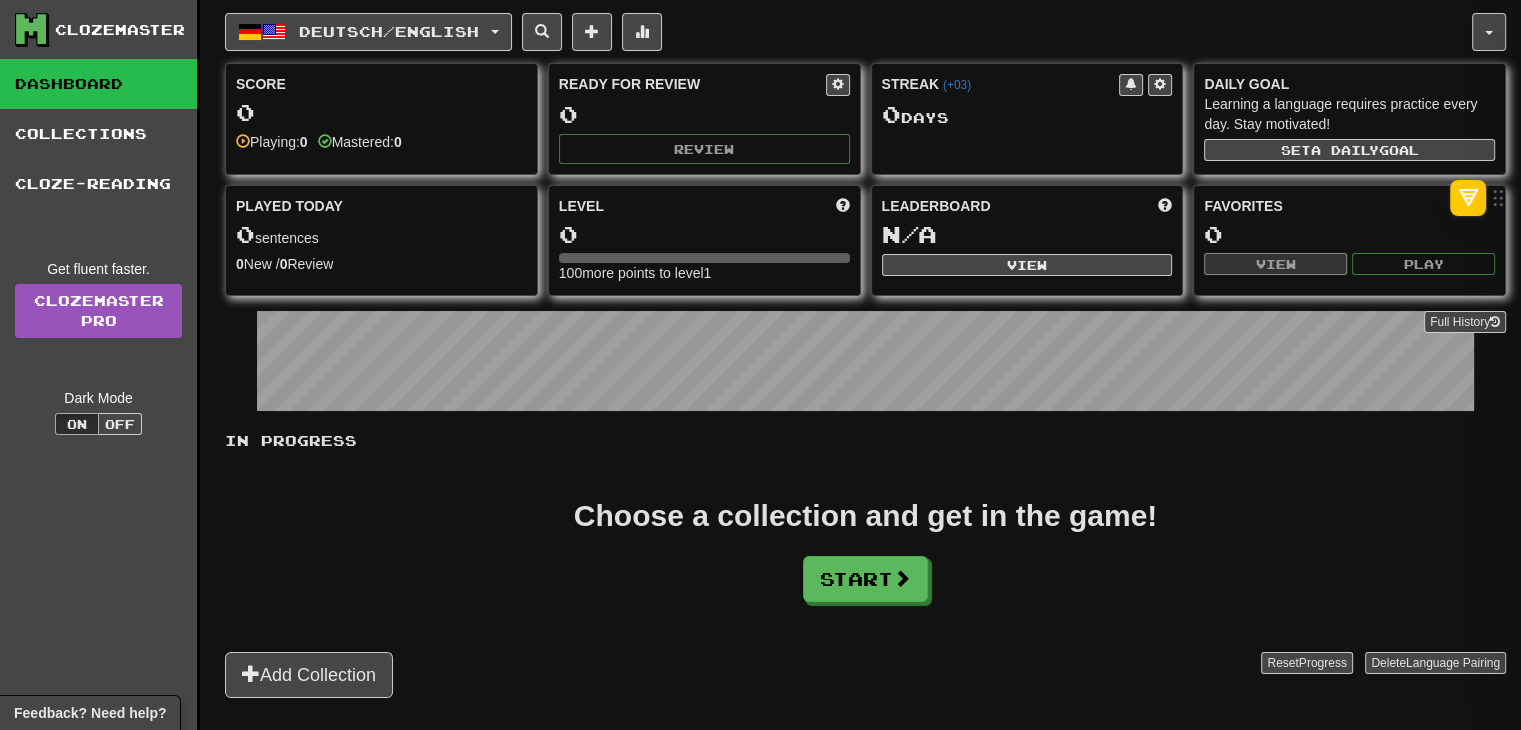 click on "In Progress Choose a collection and get in the game! Start   Add Collection Reset  Progress Delete  Language Pairing Dark Mode On Off" at bounding box center (865, 564) 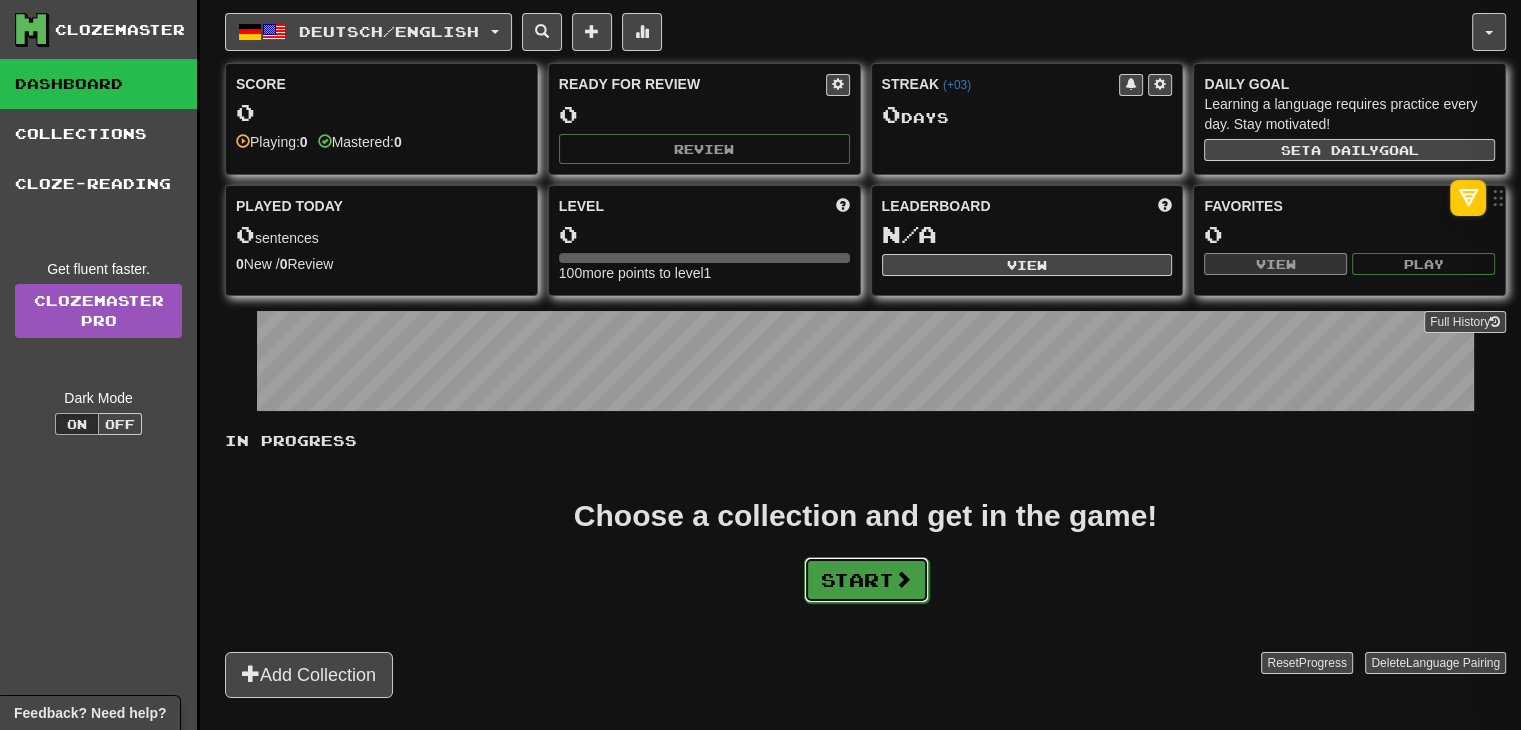 click on "Start" at bounding box center (866, 580) 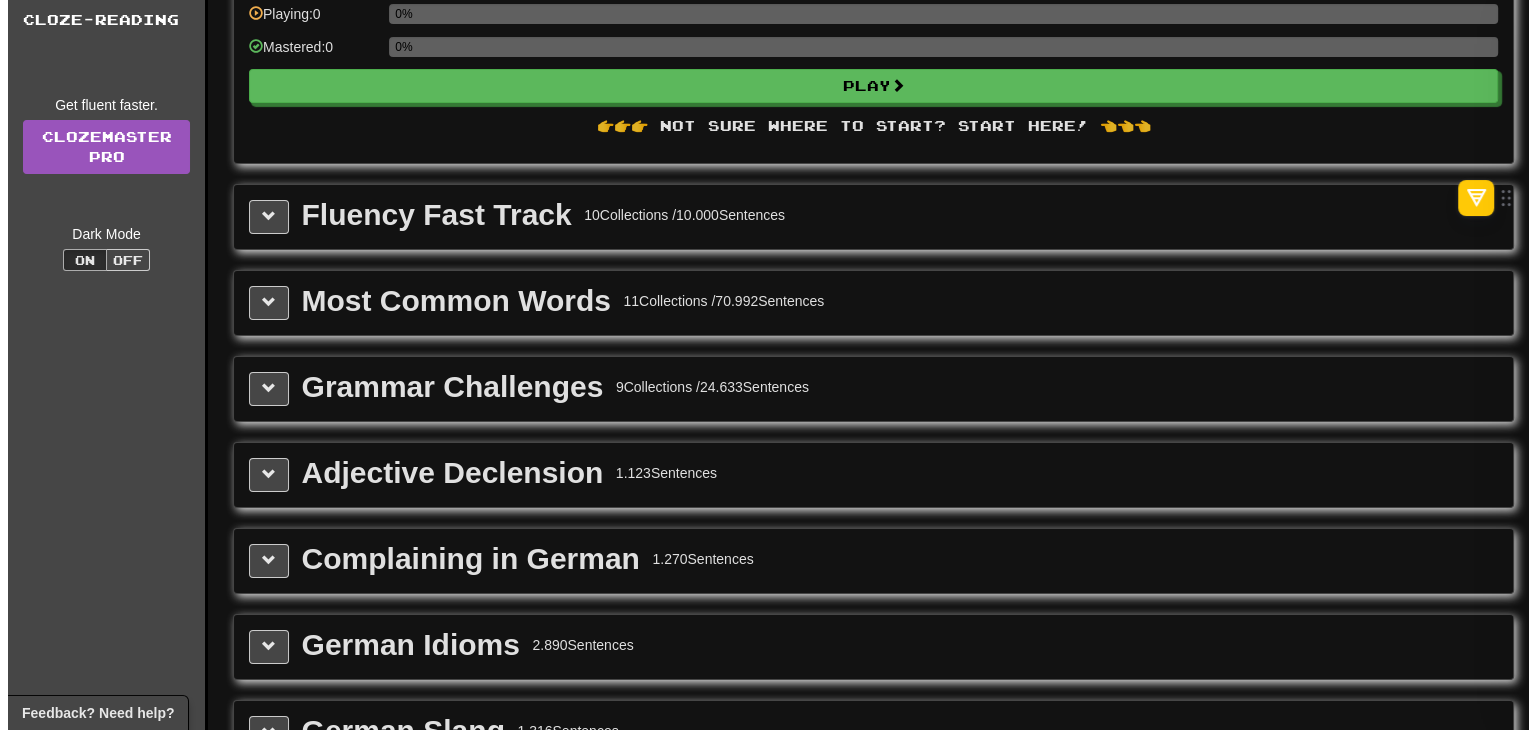 scroll, scrollTop: 0, scrollLeft: 0, axis: both 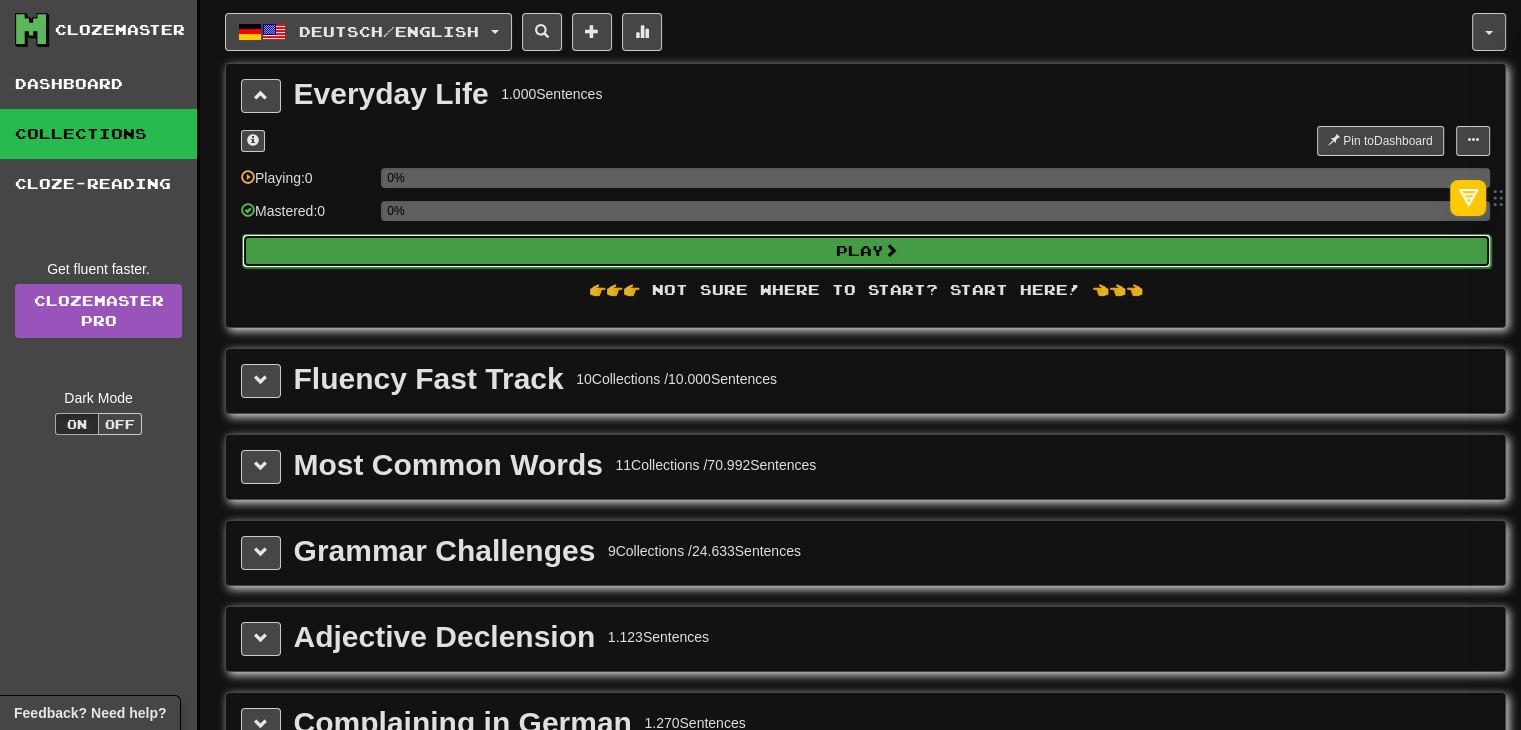 click on "Play" at bounding box center [866, 251] 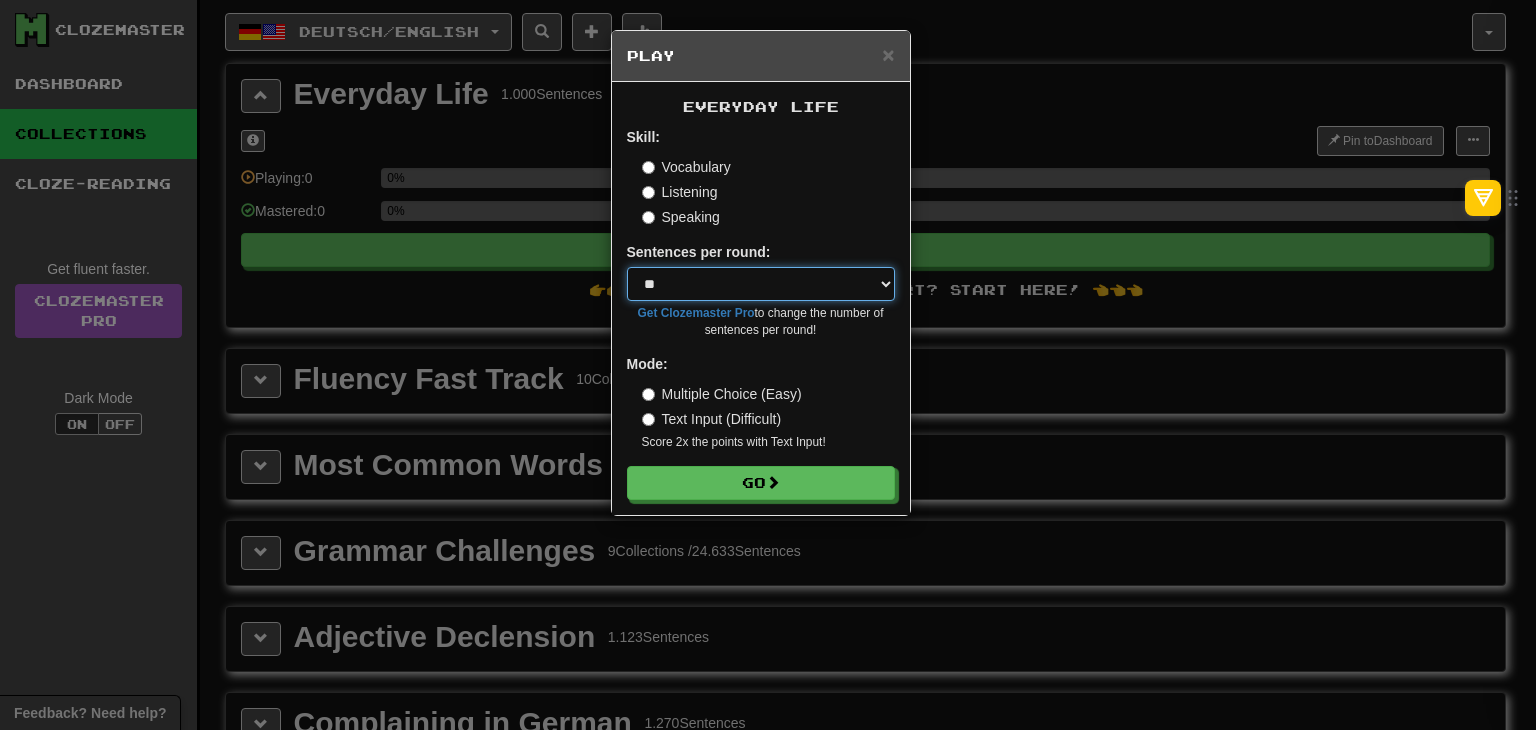 click on "* ** ** ** ** ** *** ********" at bounding box center [761, 284] 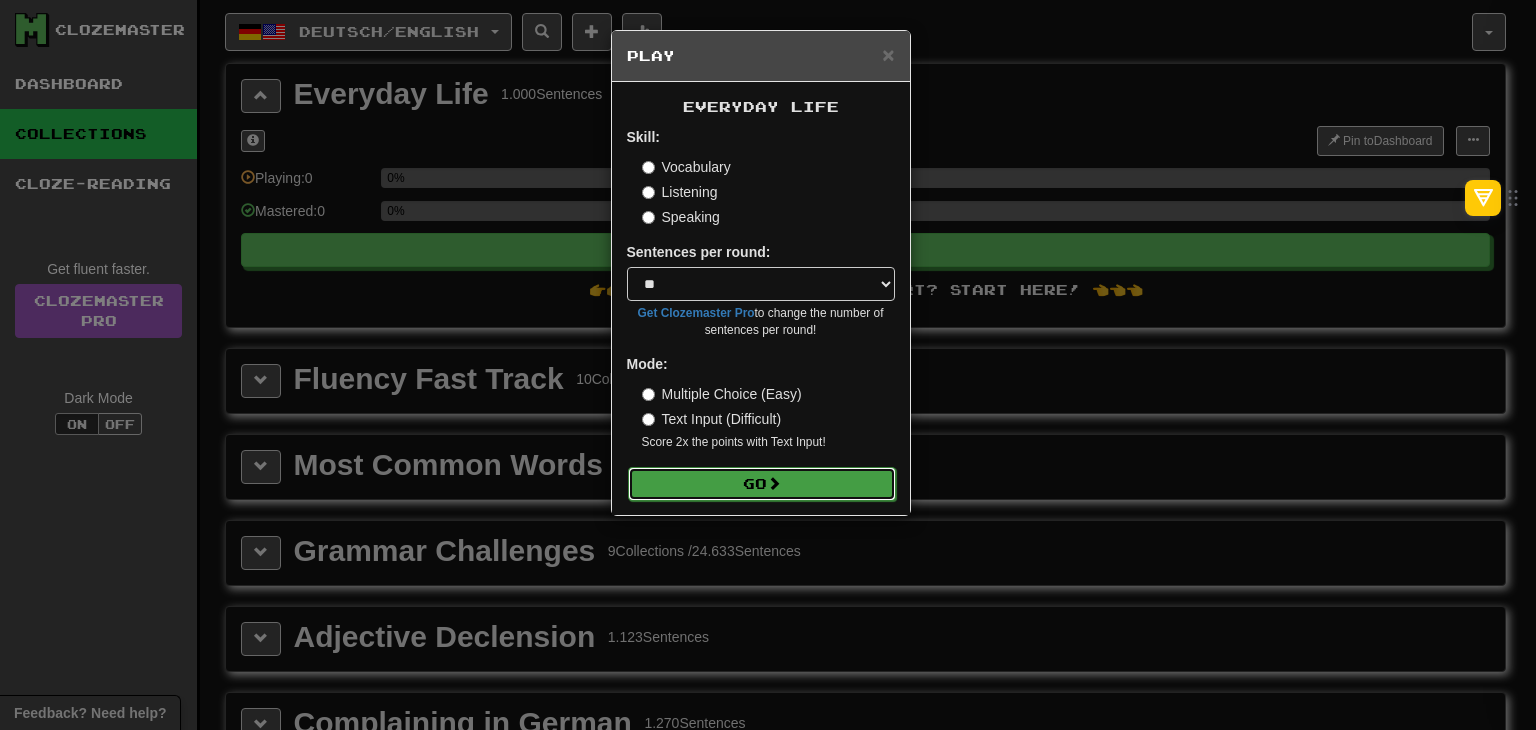 click at bounding box center (774, 483) 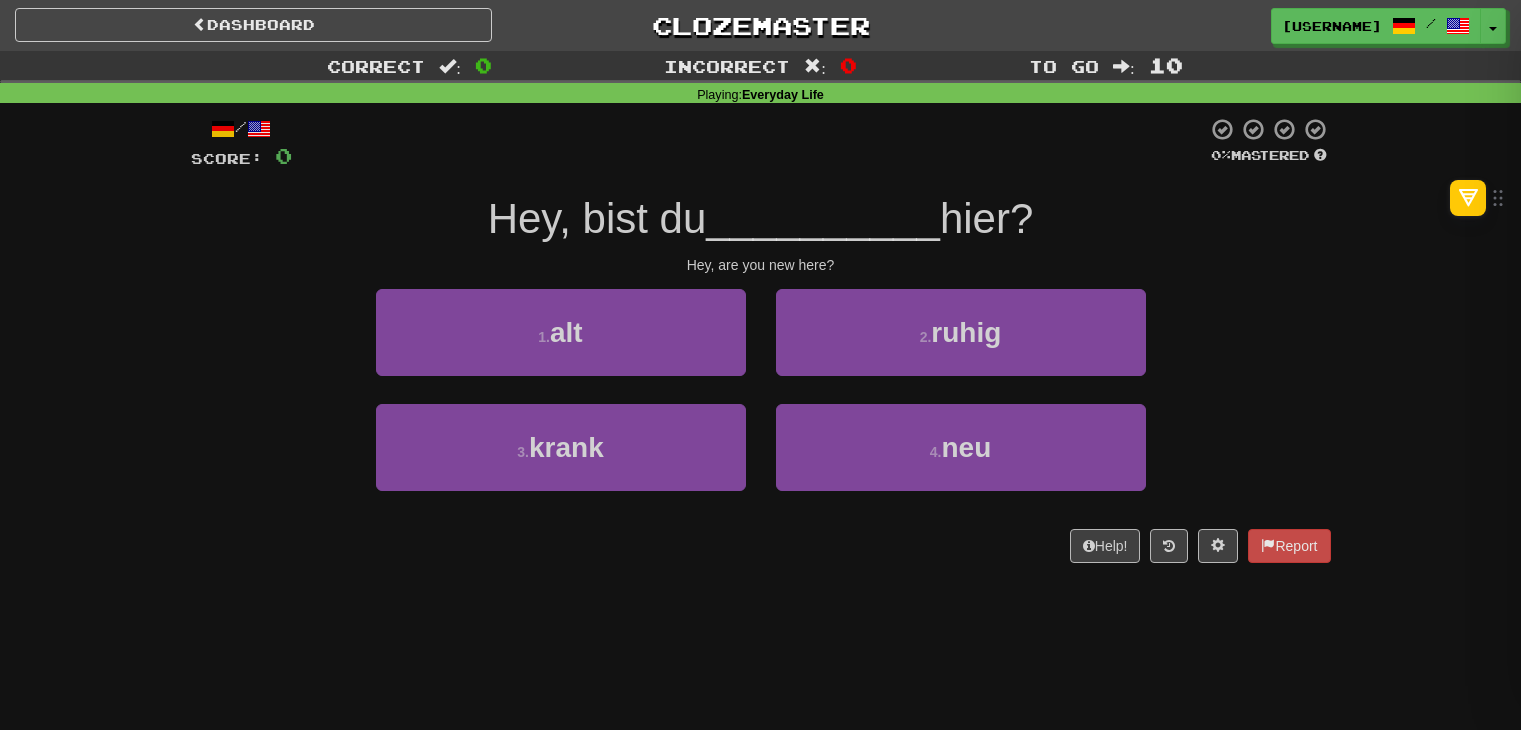 scroll, scrollTop: 0, scrollLeft: 0, axis: both 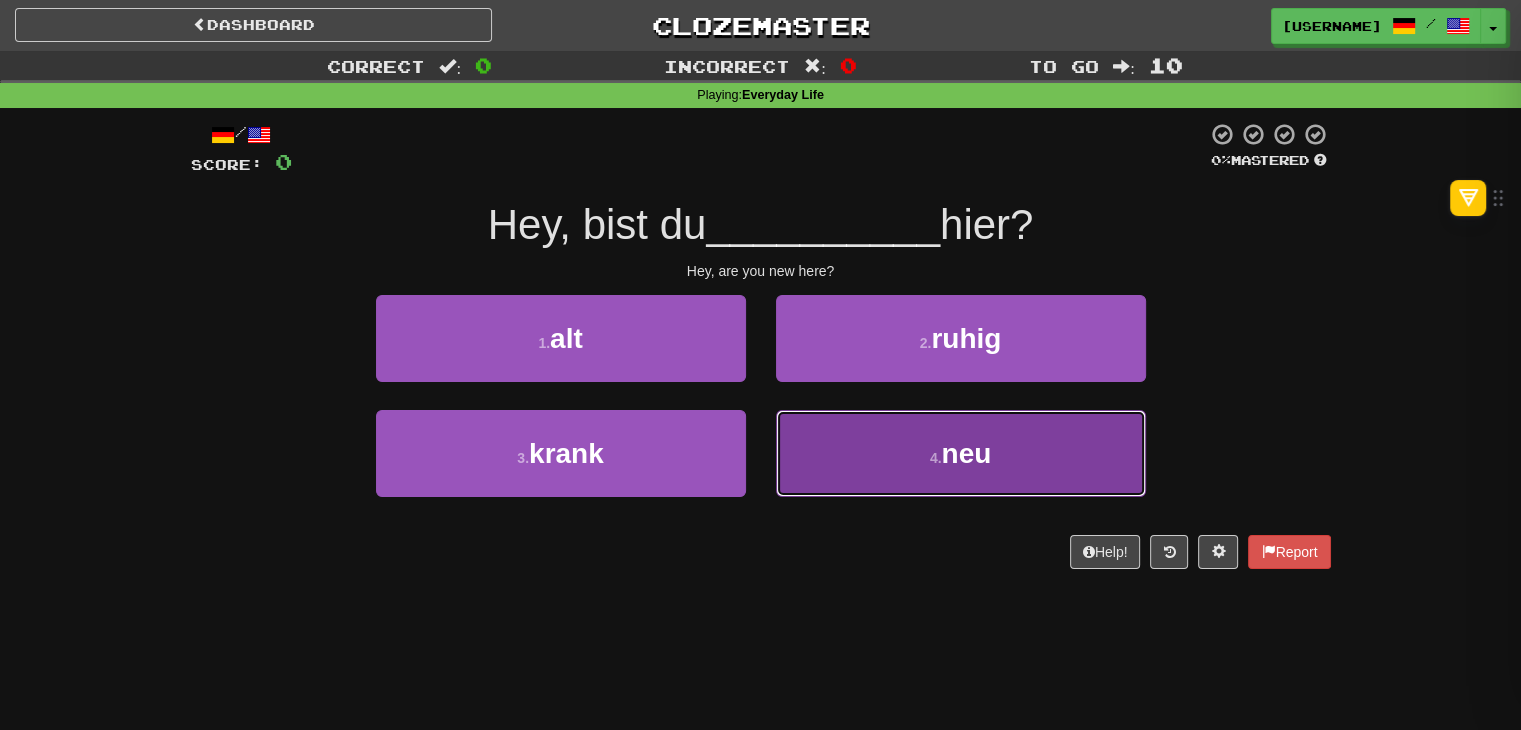 click on "4 .  neu" at bounding box center (961, 453) 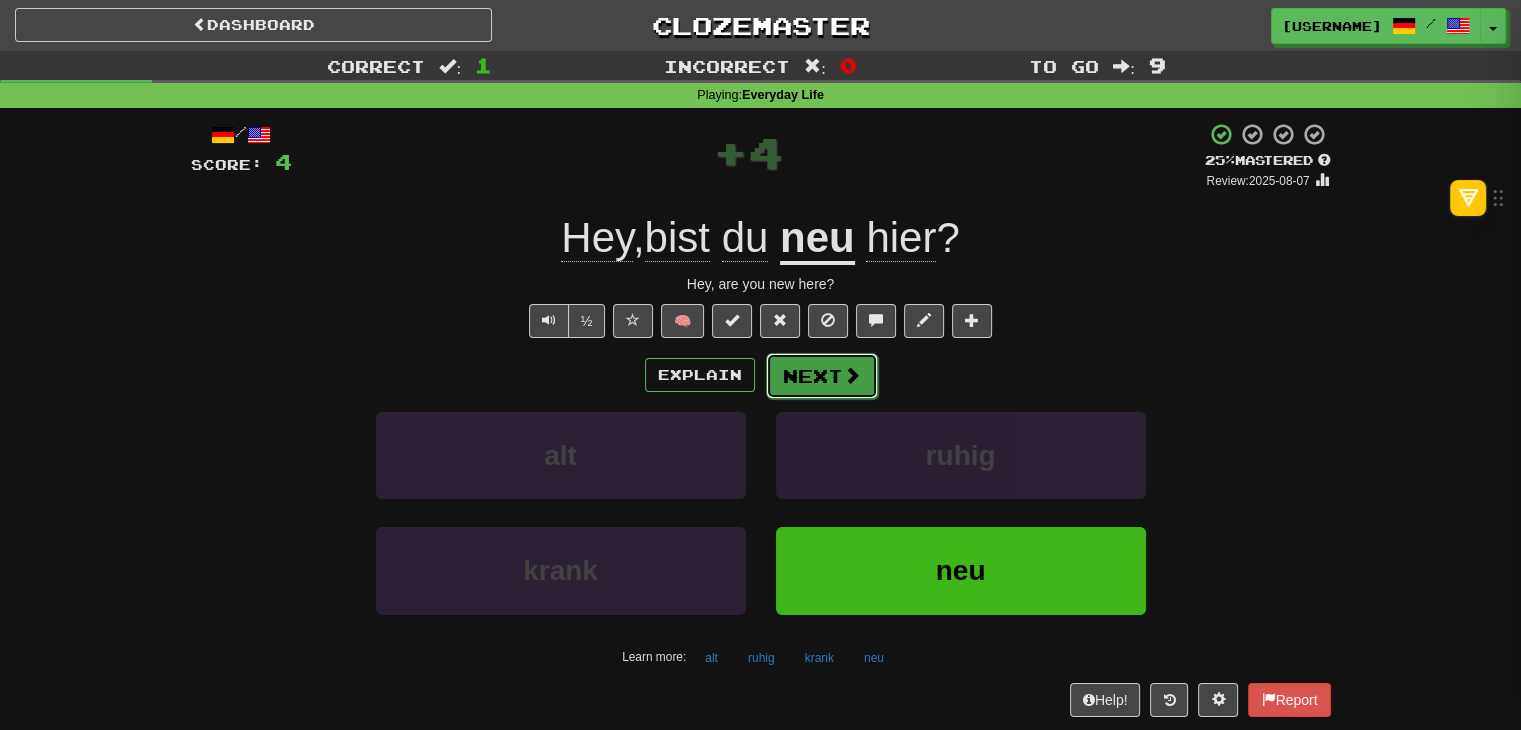 click on "Next" at bounding box center [822, 376] 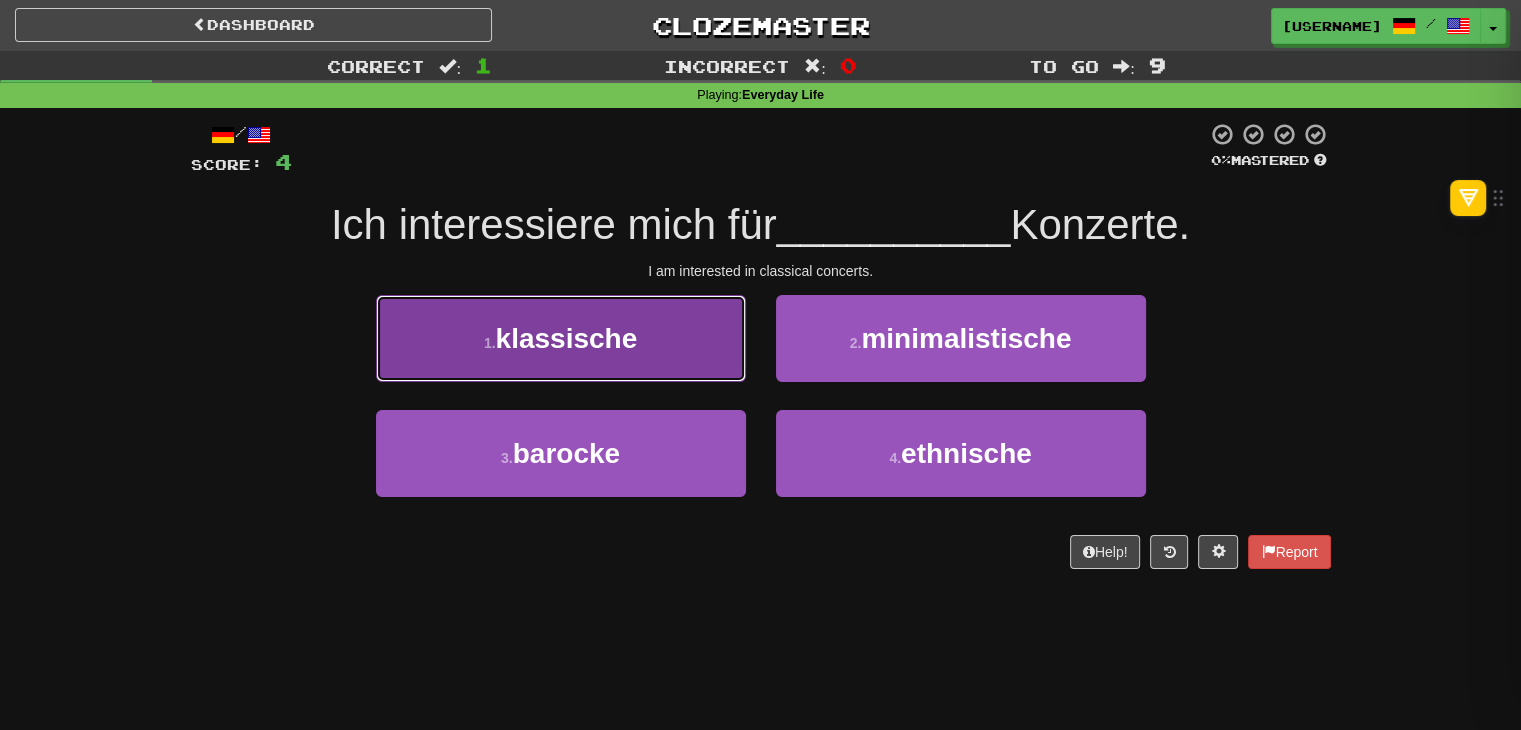click on "1 .  klassische" at bounding box center (561, 338) 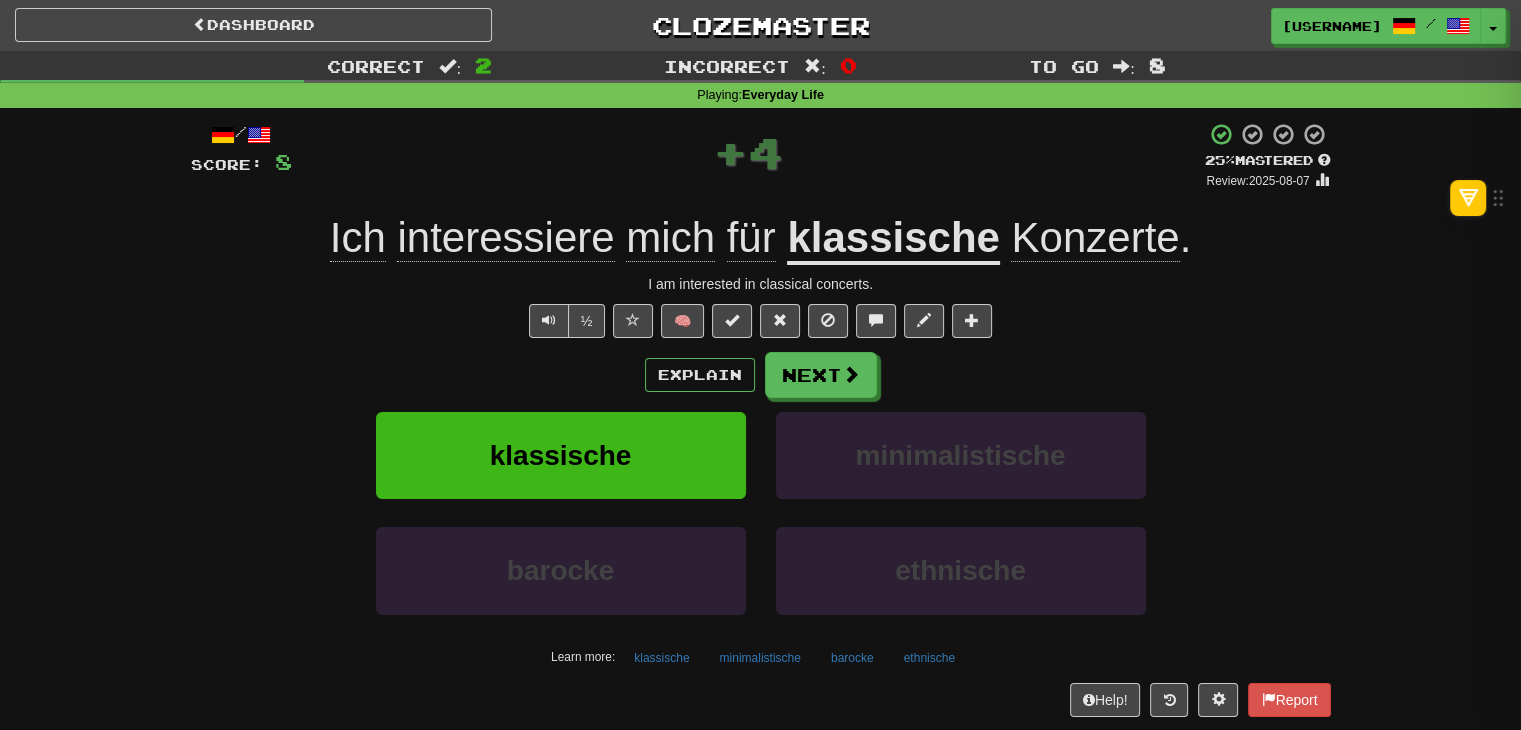 click on "klassische" at bounding box center (893, 239) 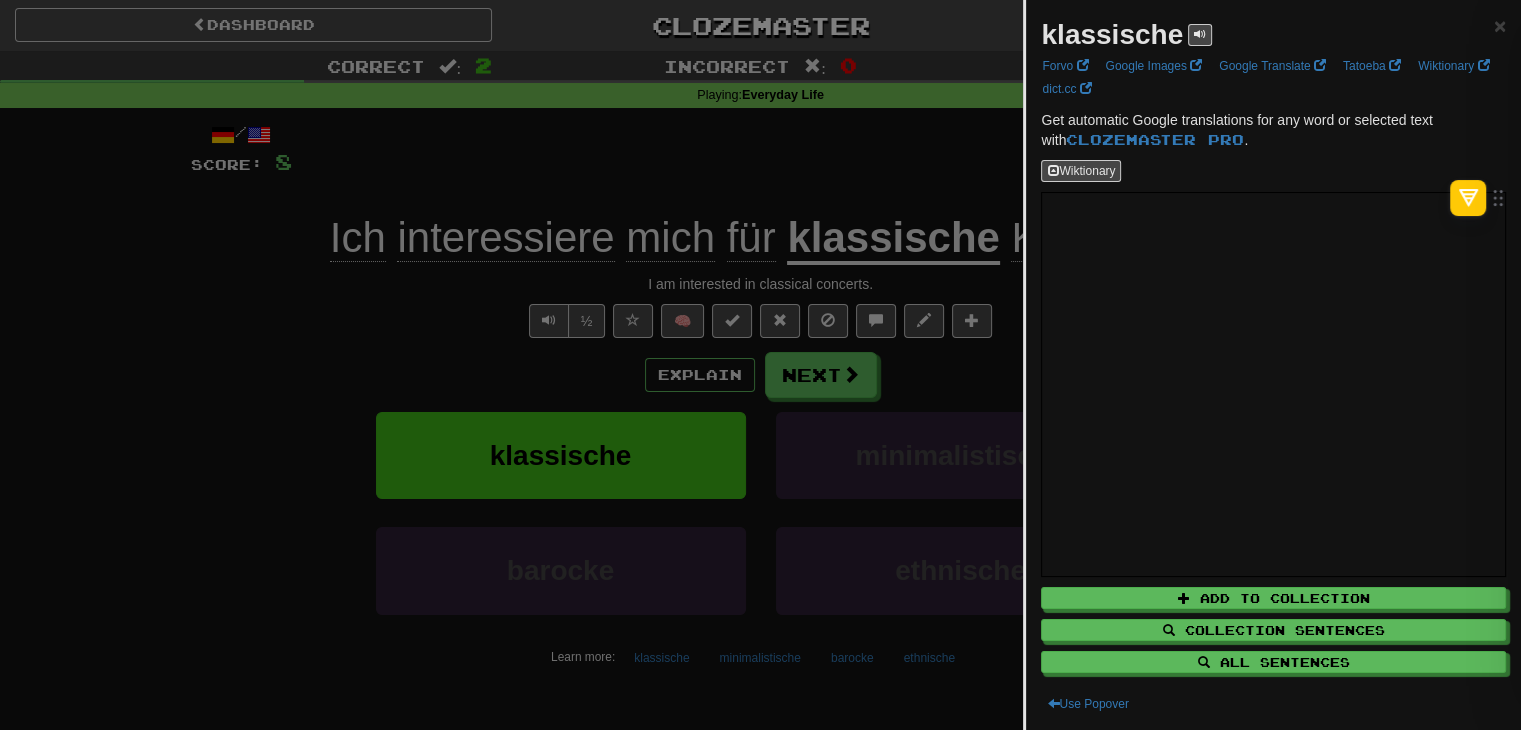 click on "klassische ×" at bounding box center (1273, 35) 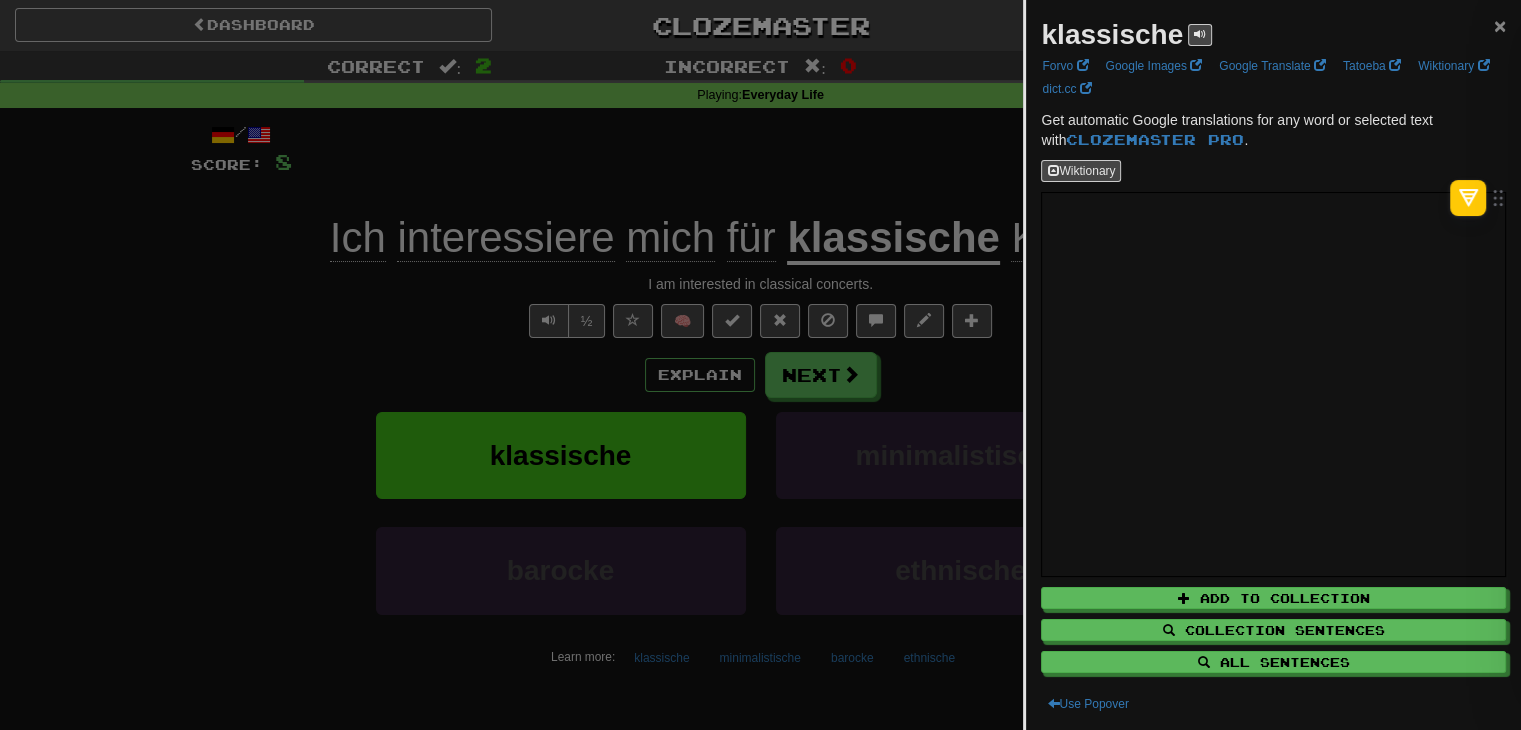click on "×" at bounding box center [1500, 25] 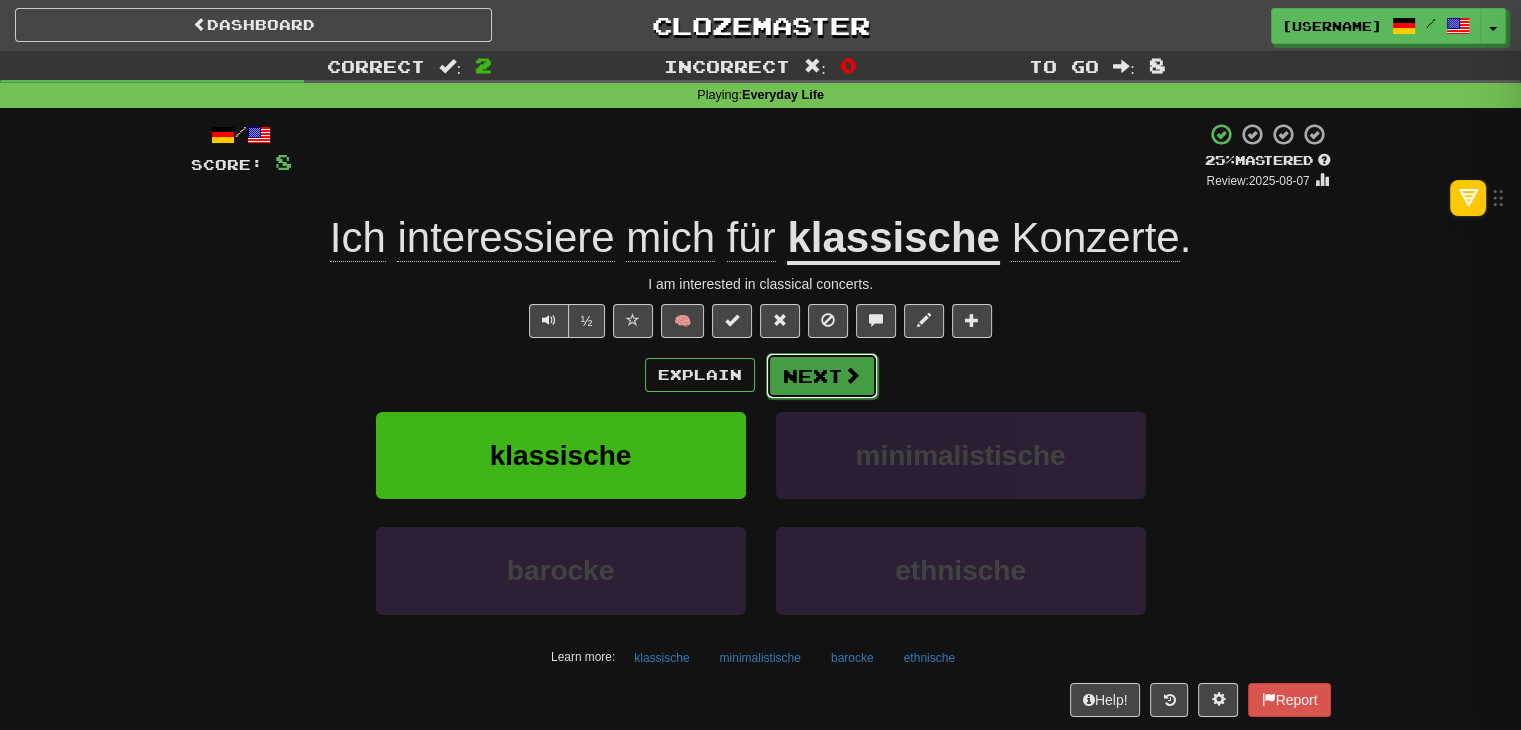 click on "Next" at bounding box center (822, 376) 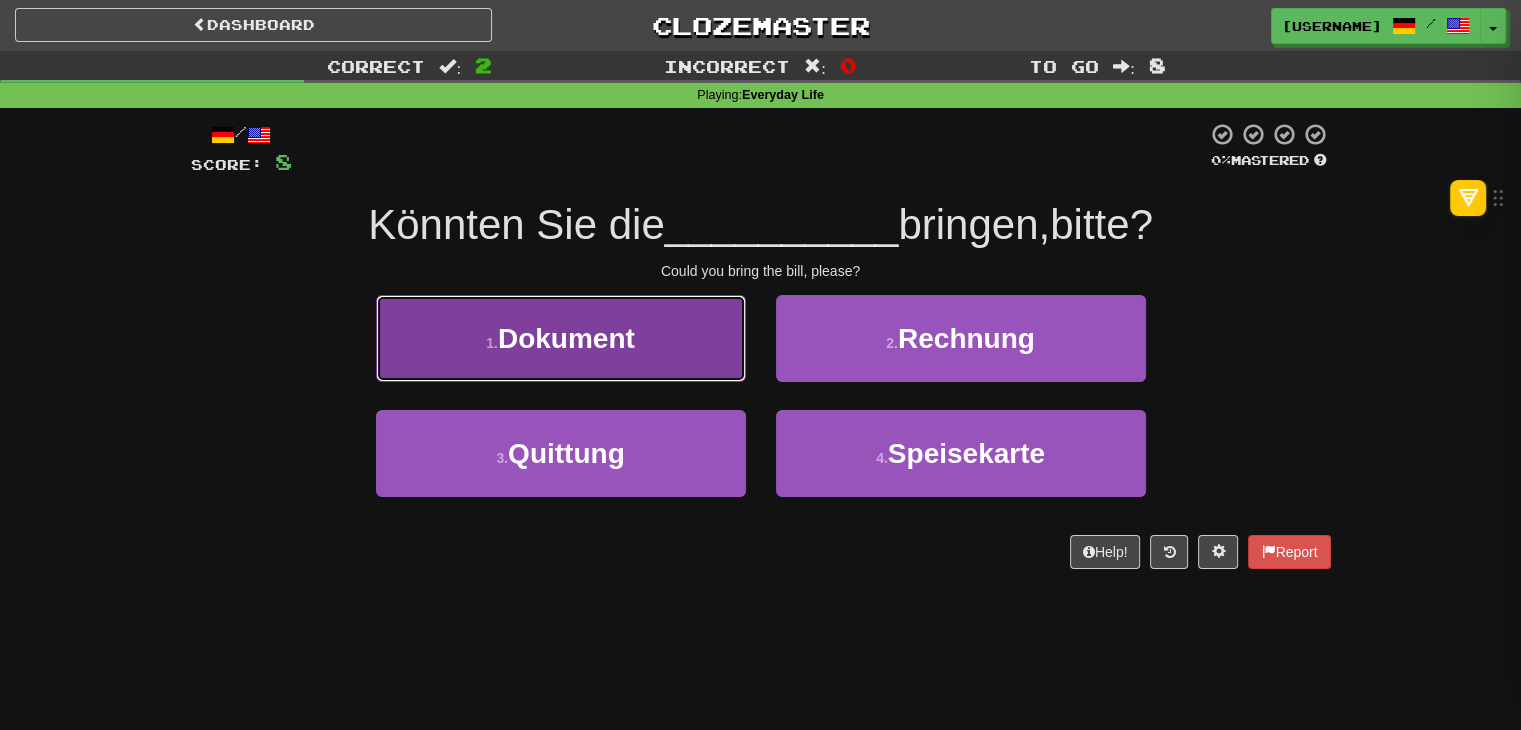 click on "1 .  Dokument" at bounding box center [561, 338] 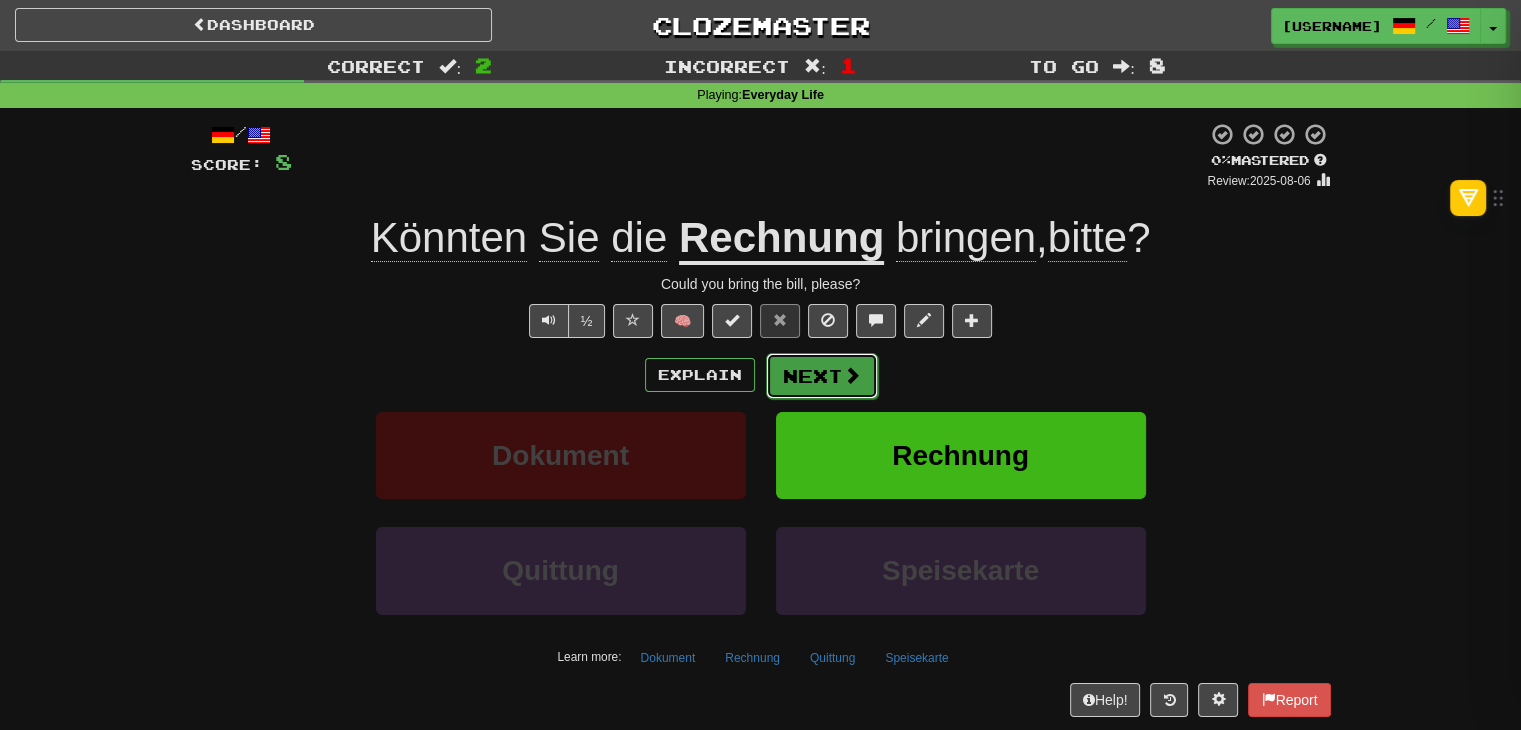 click on "Next" at bounding box center (822, 376) 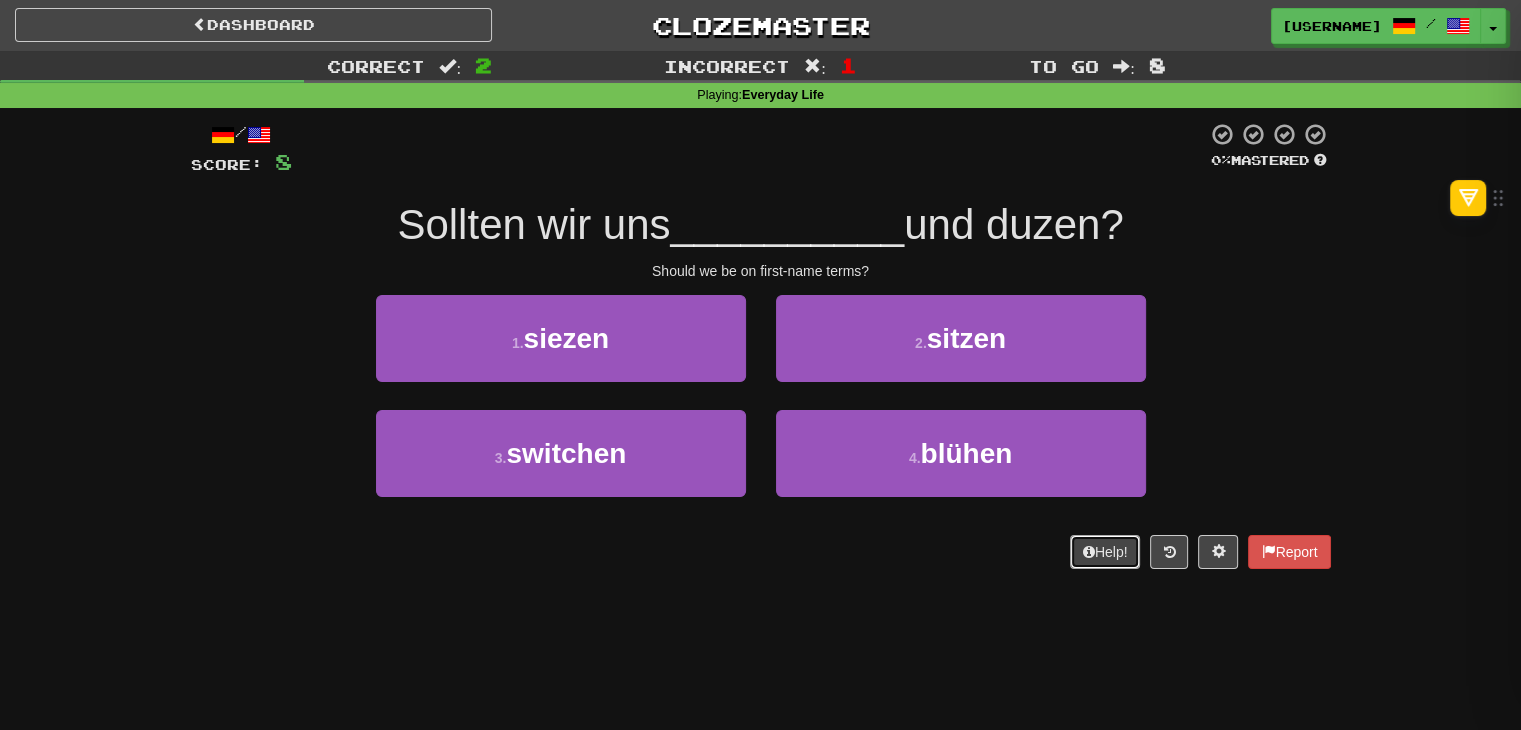 click on "Help!" at bounding box center (1105, 552) 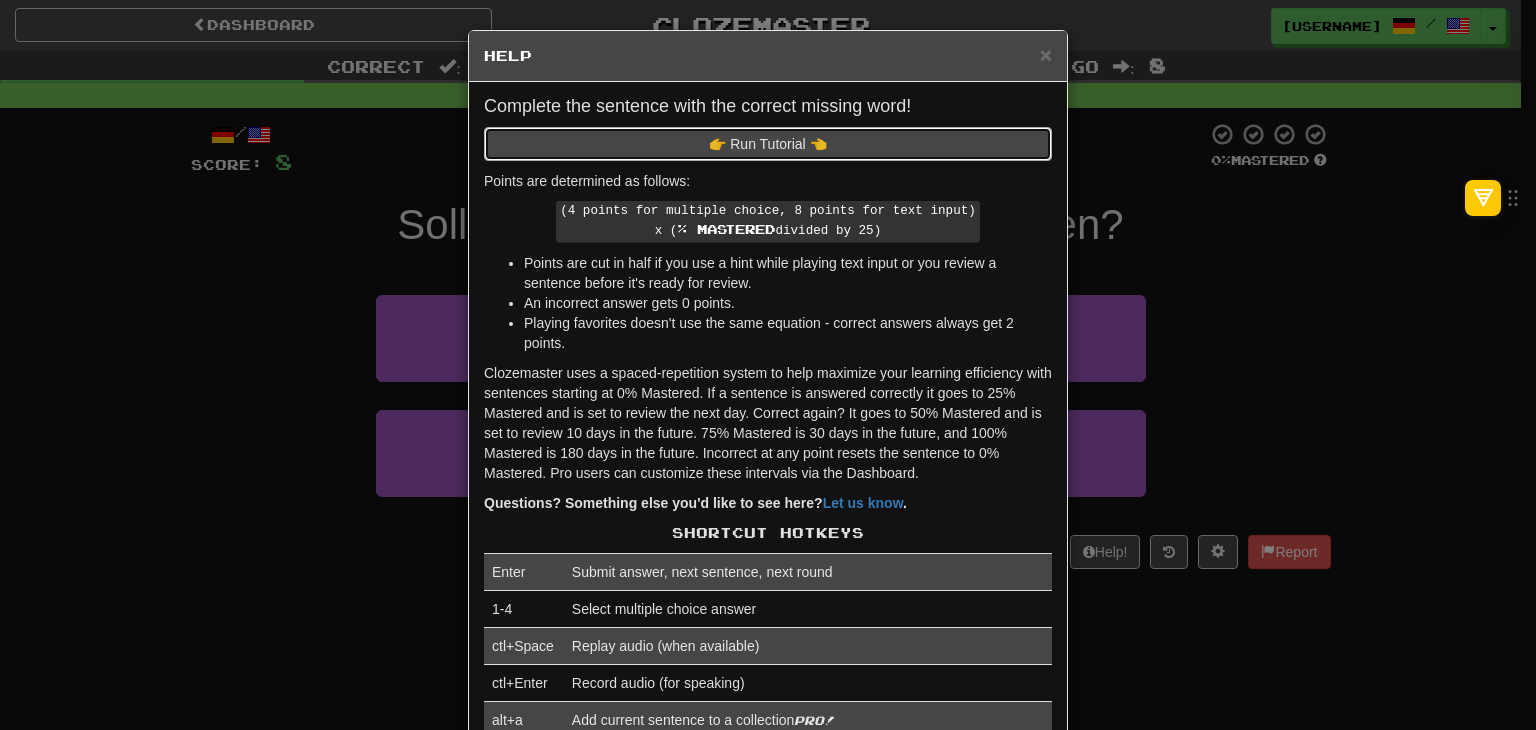 click on "👉 Run Tutorial 👈" at bounding box center (768, 144) 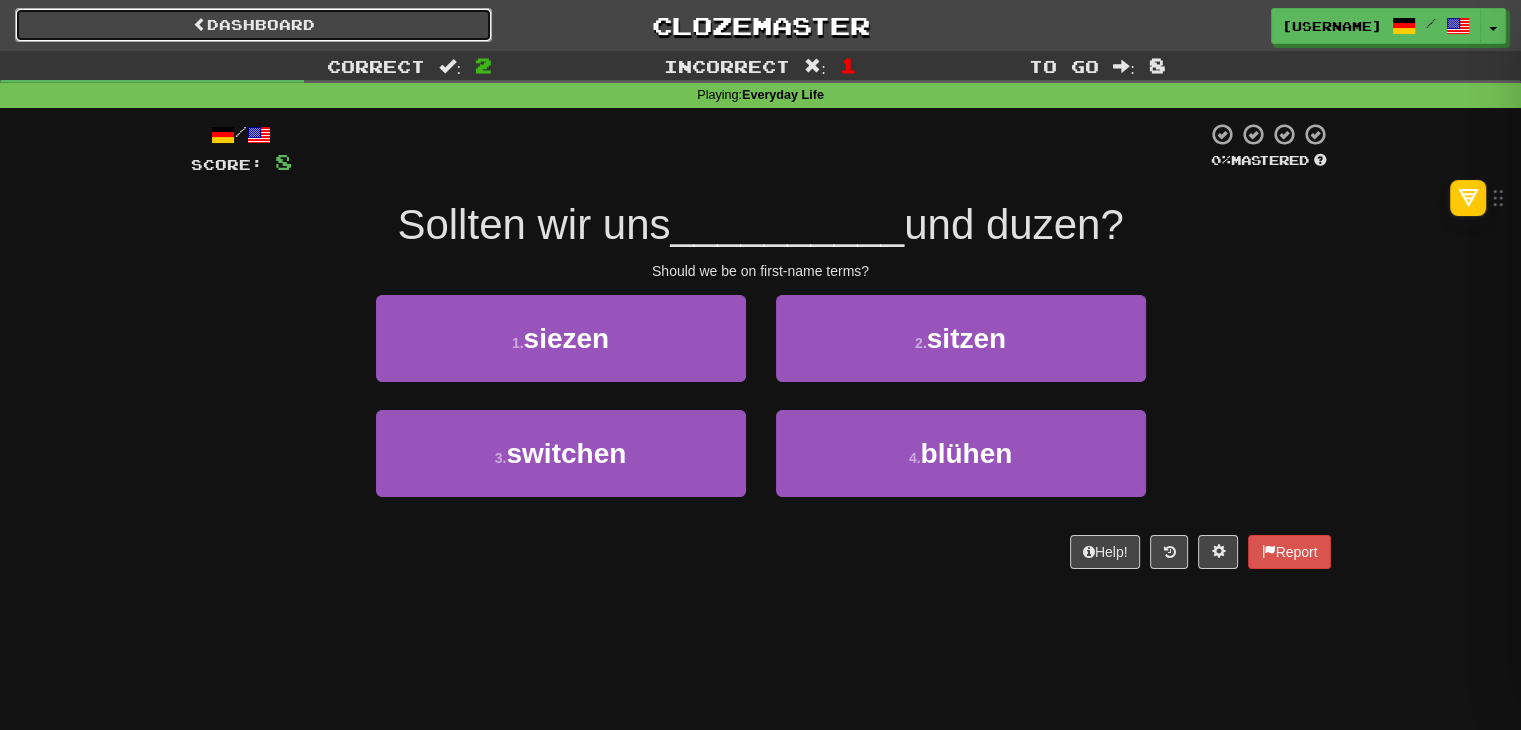 click on "Dashboard" at bounding box center [253, 25] 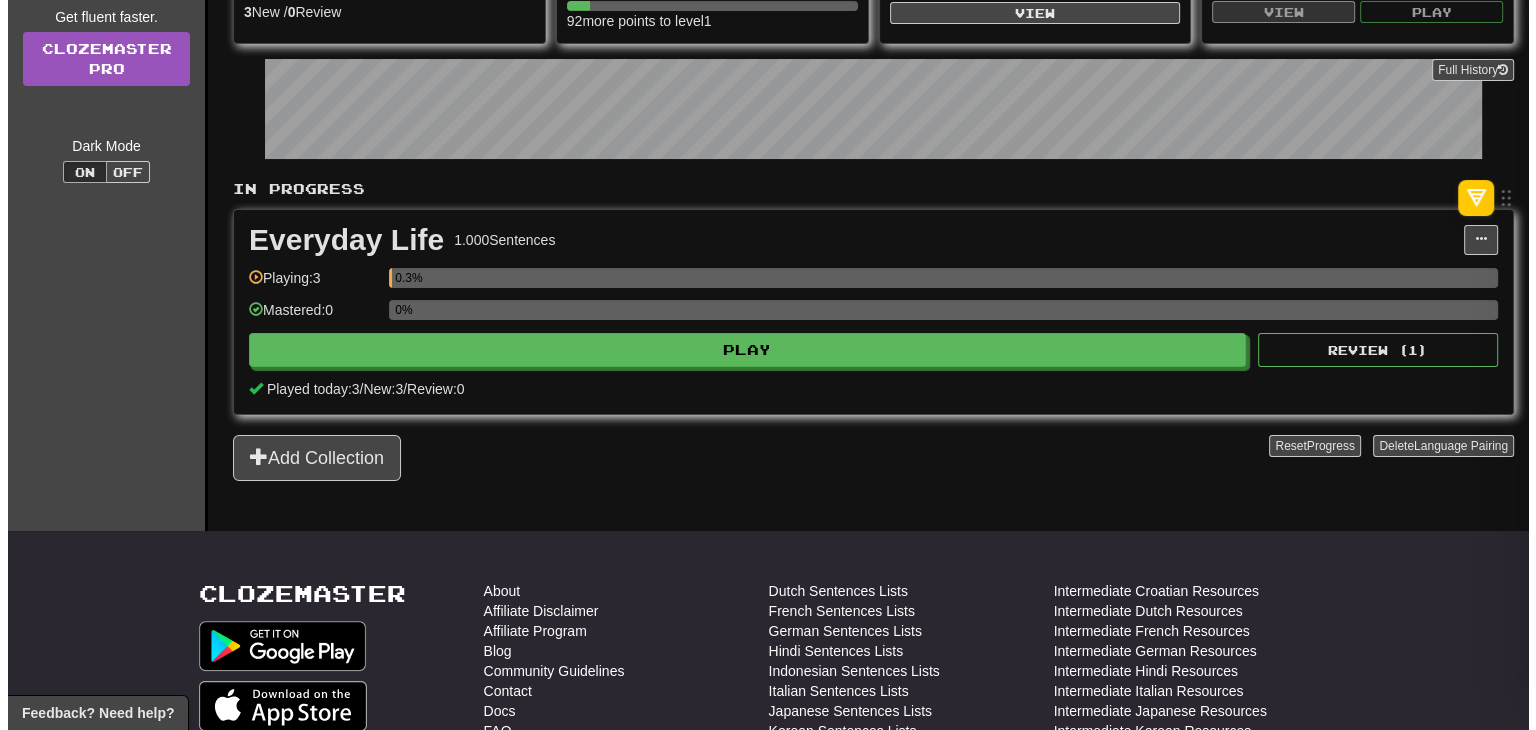 scroll, scrollTop: 300, scrollLeft: 0, axis: vertical 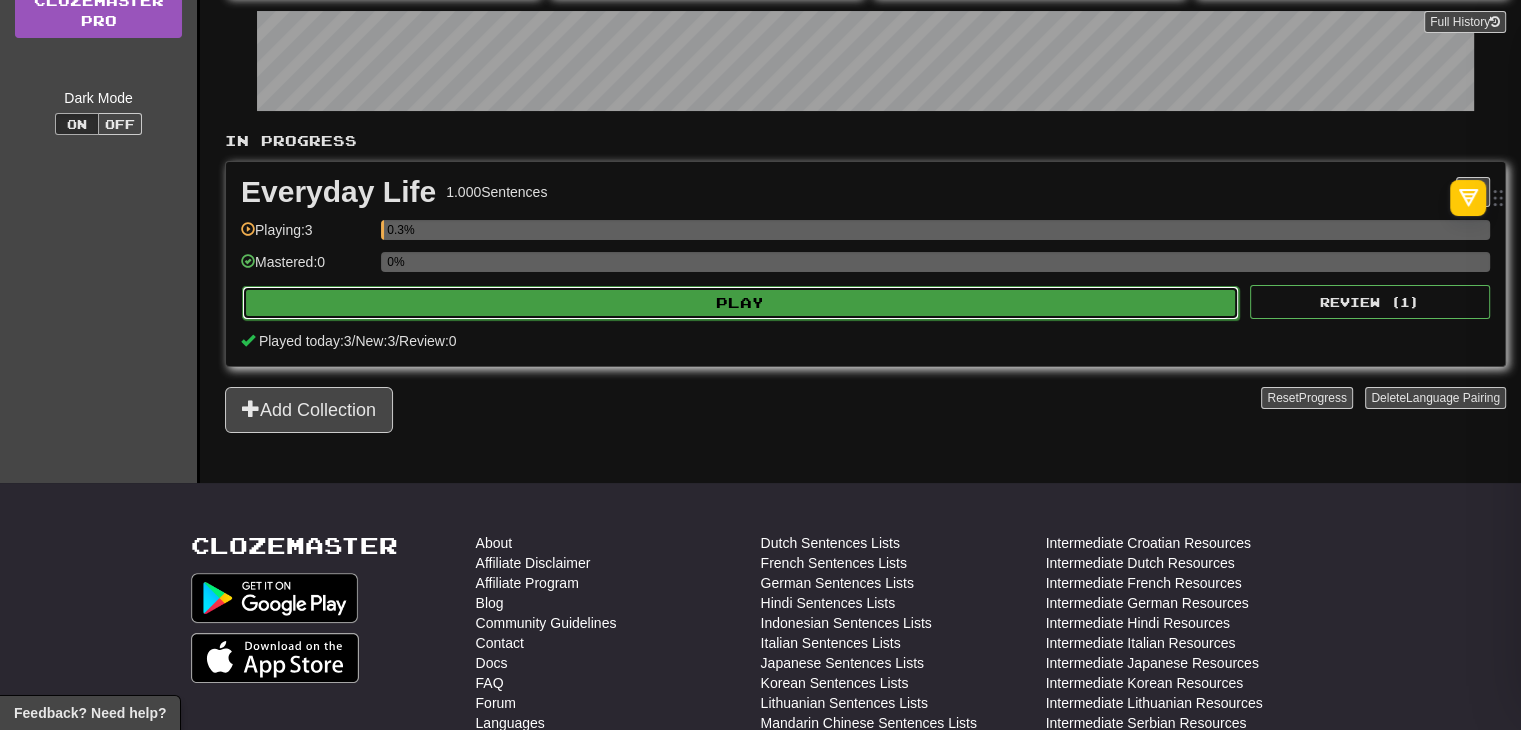 click on "Play" at bounding box center [740, 303] 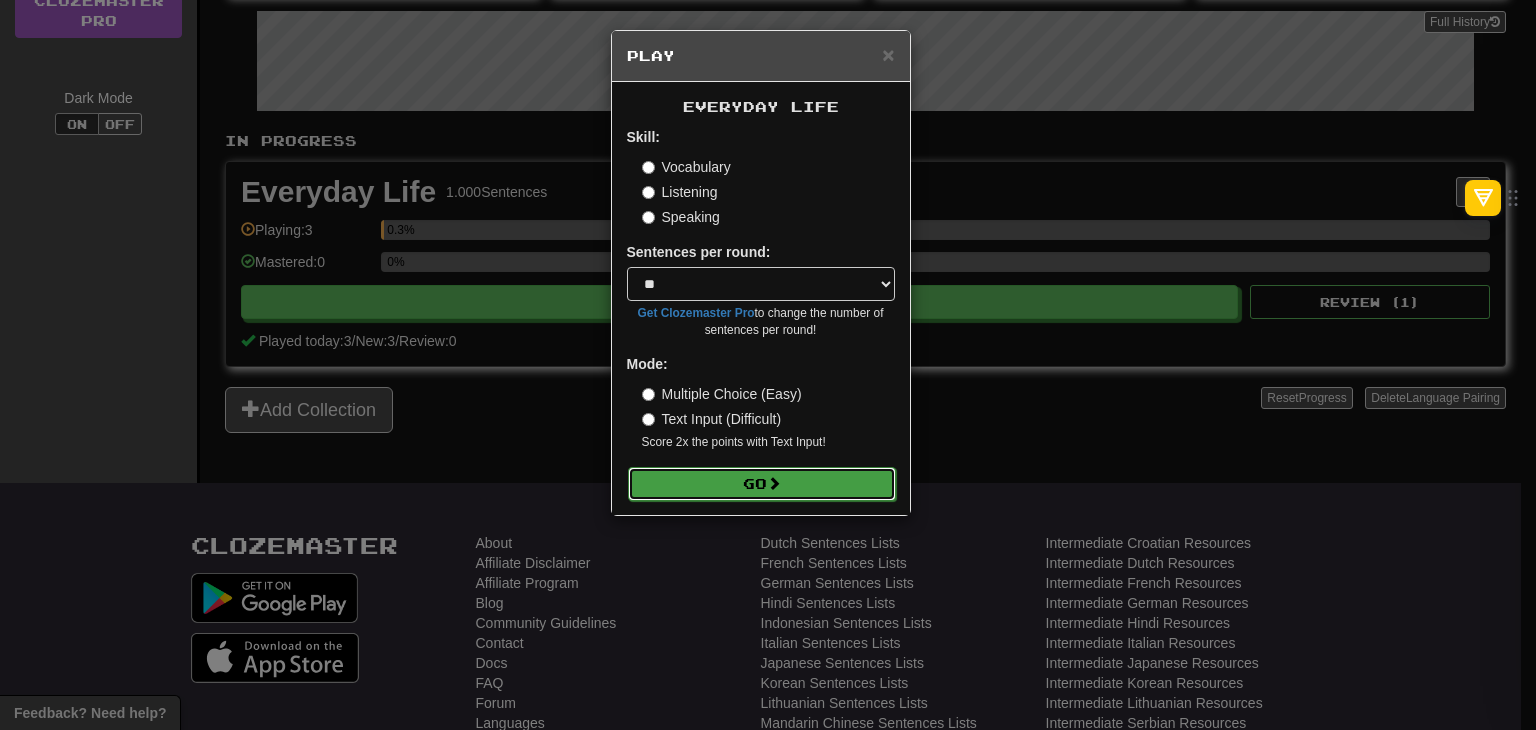 click on "Go" at bounding box center [762, 484] 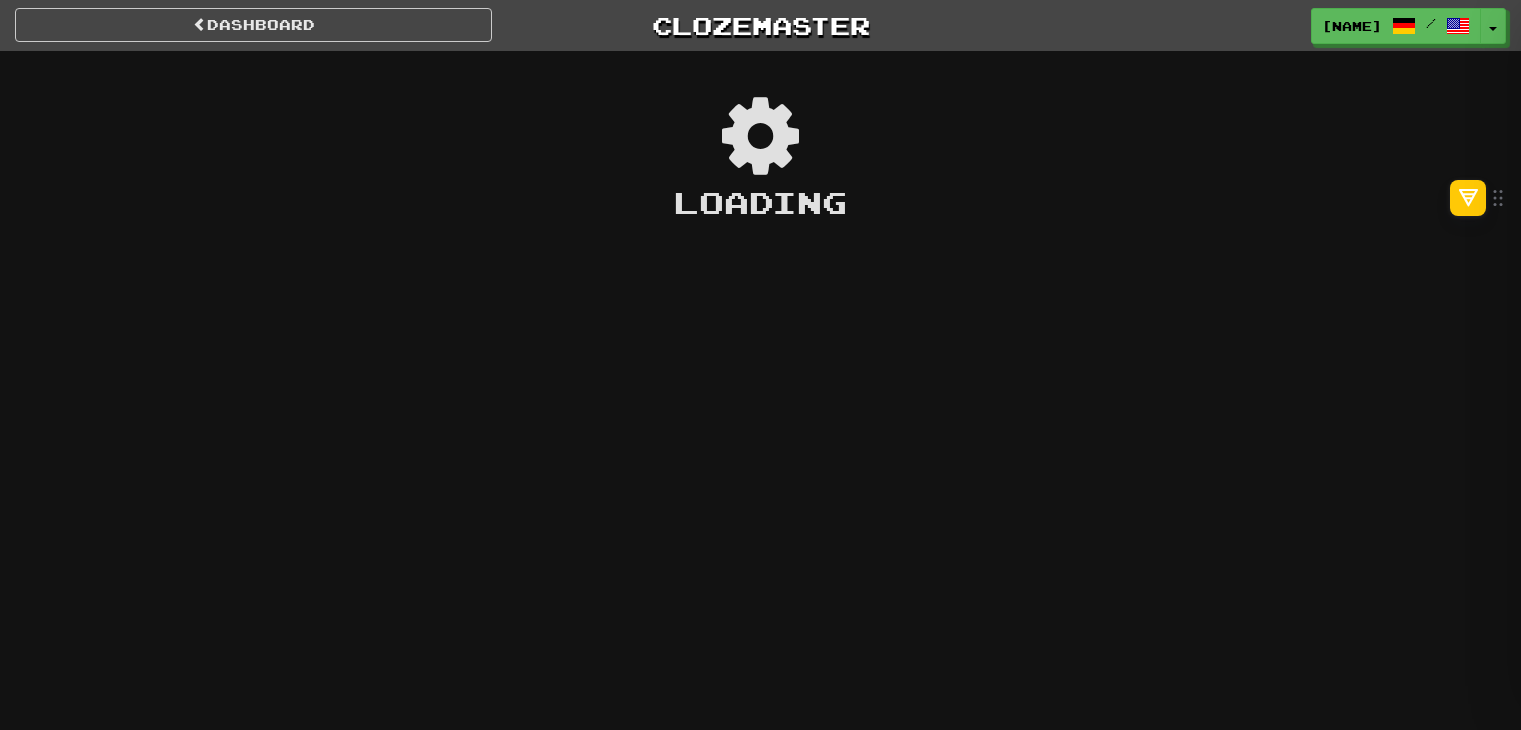 scroll, scrollTop: 0, scrollLeft: 0, axis: both 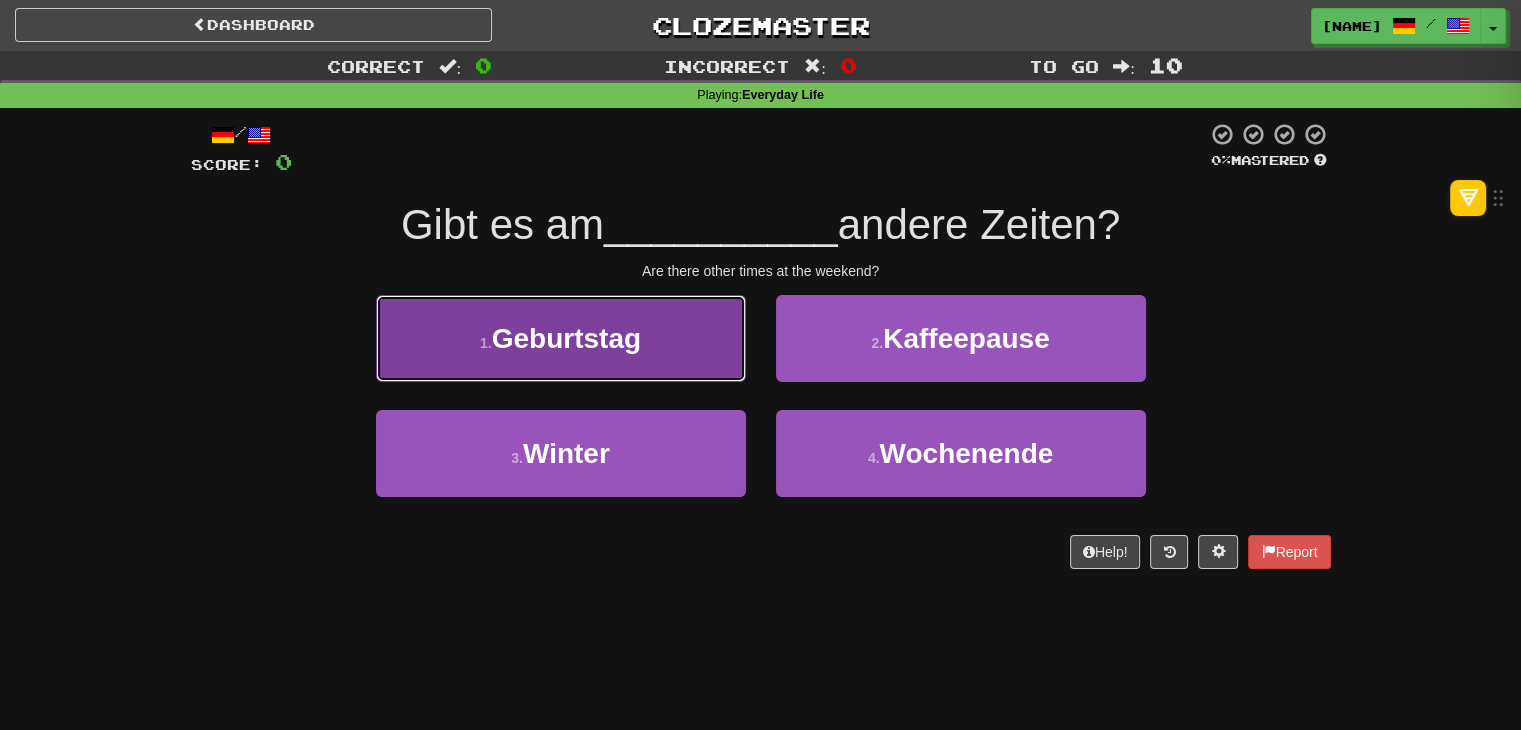 click on "1 .  Geburtstag" at bounding box center (561, 338) 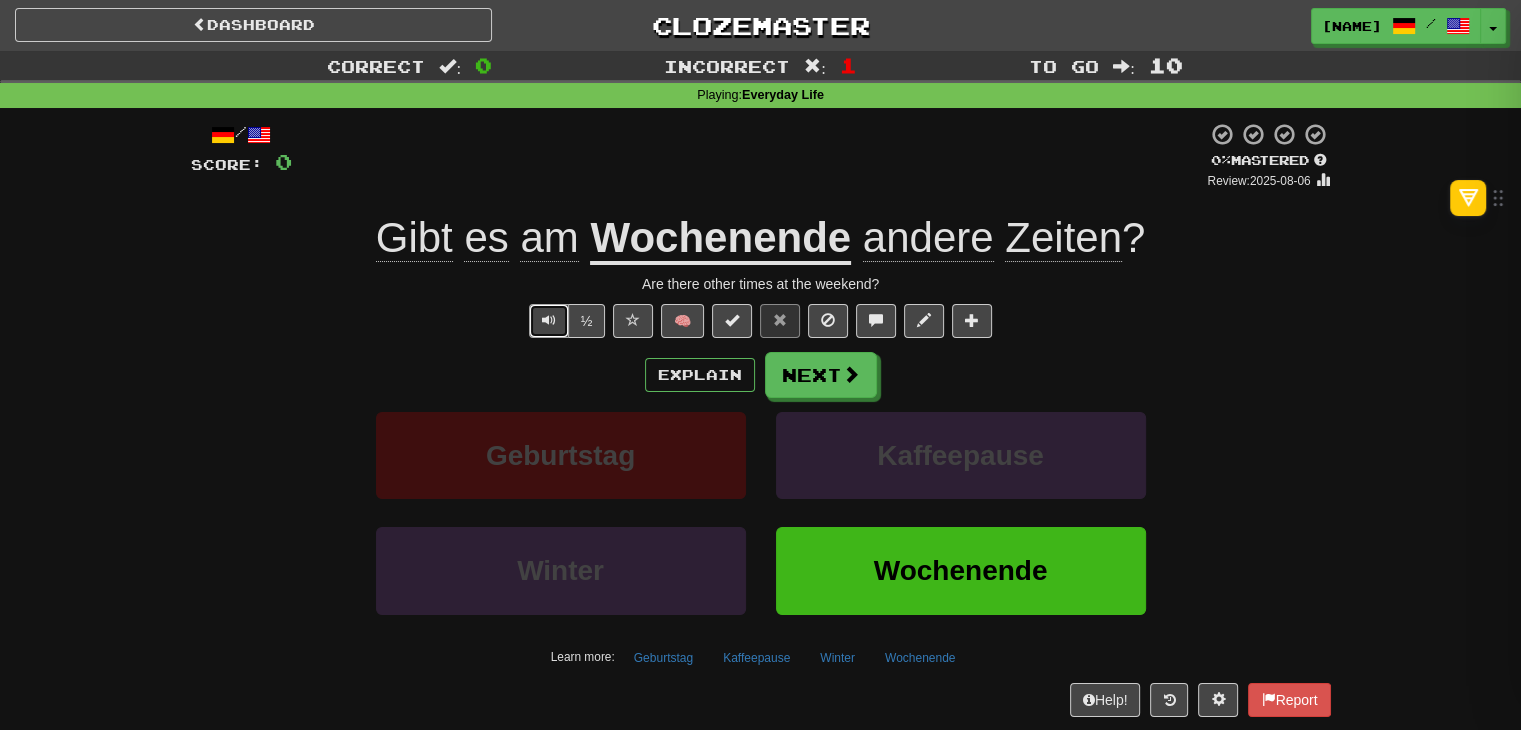 click at bounding box center (549, 320) 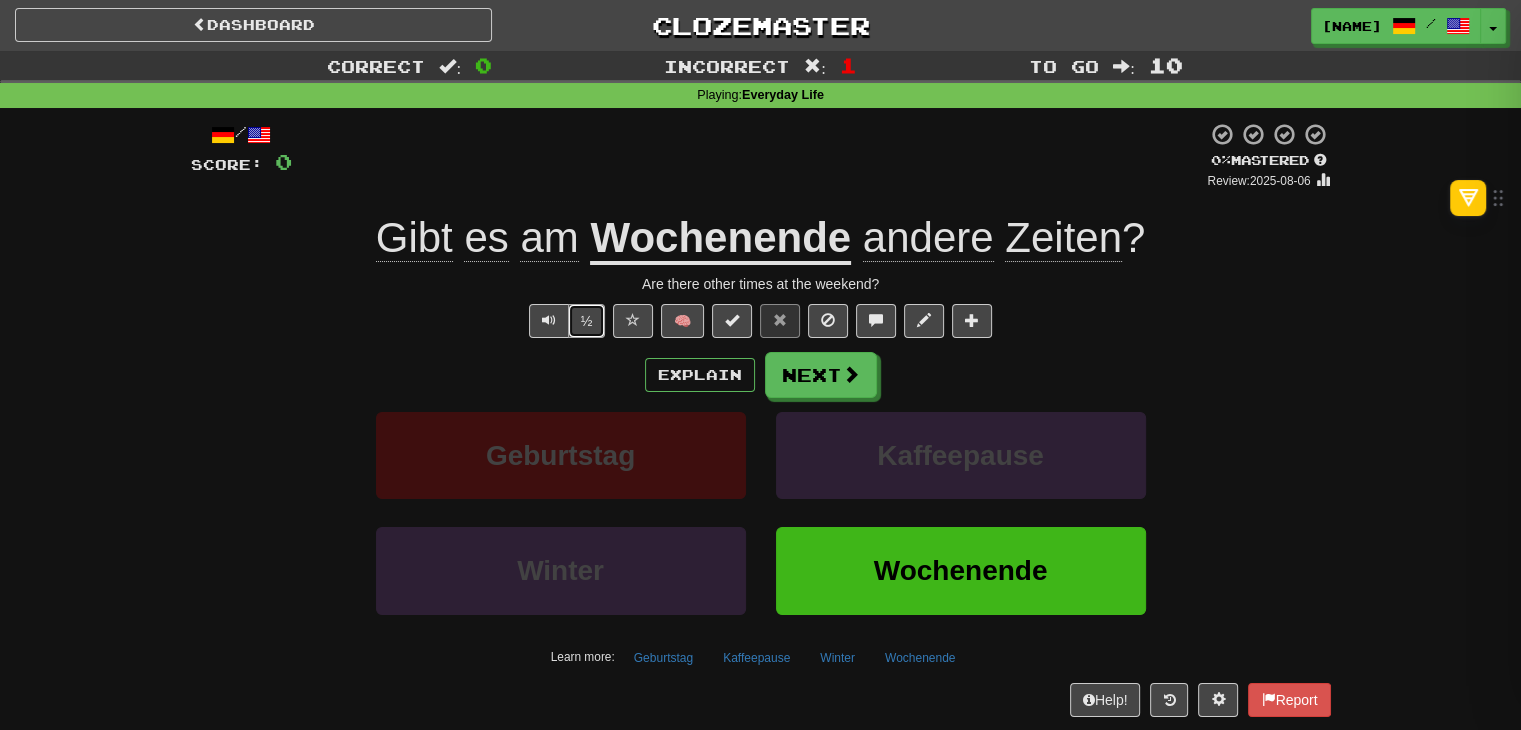 click on "½" at bounding box center (587, 321) 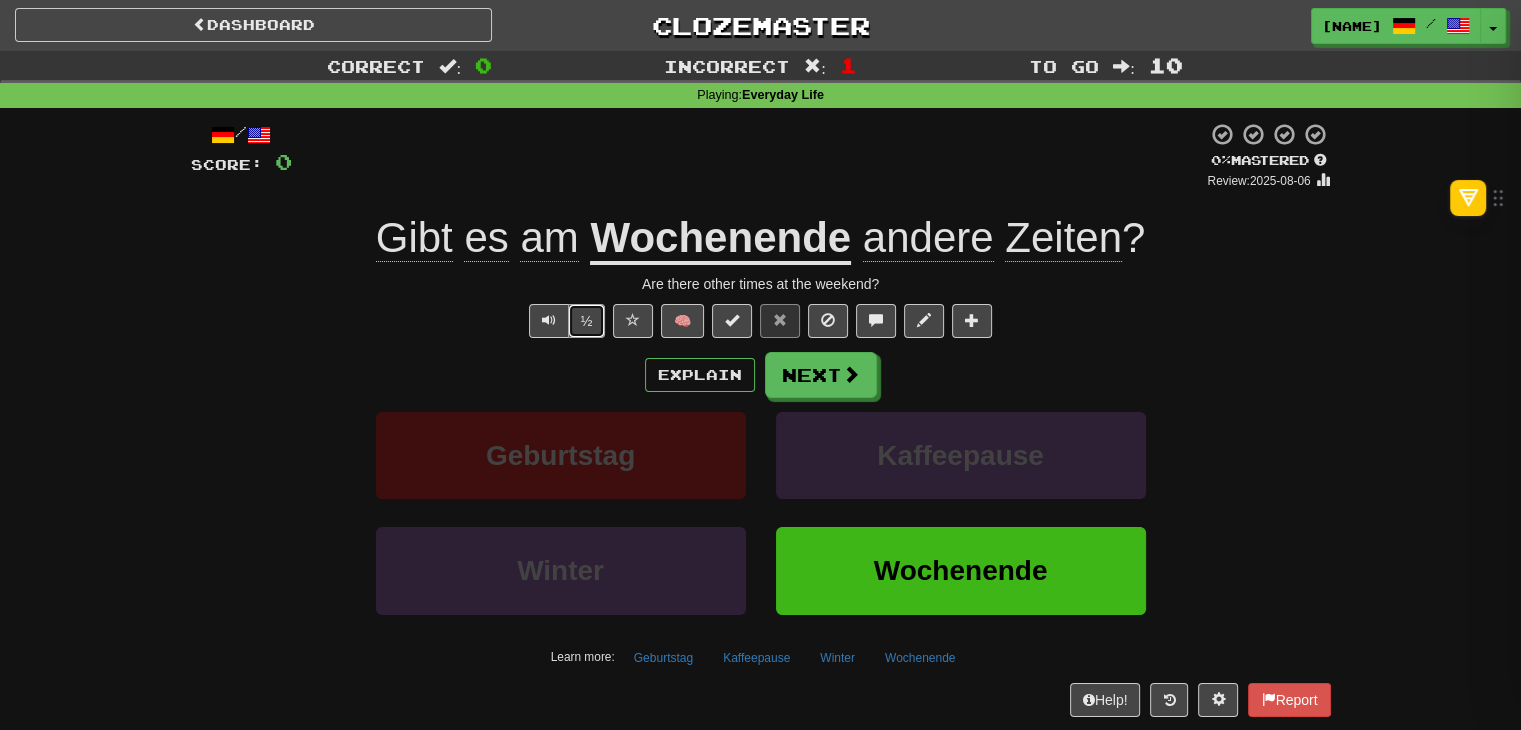 click on "½" at bounding box center [587, 321] 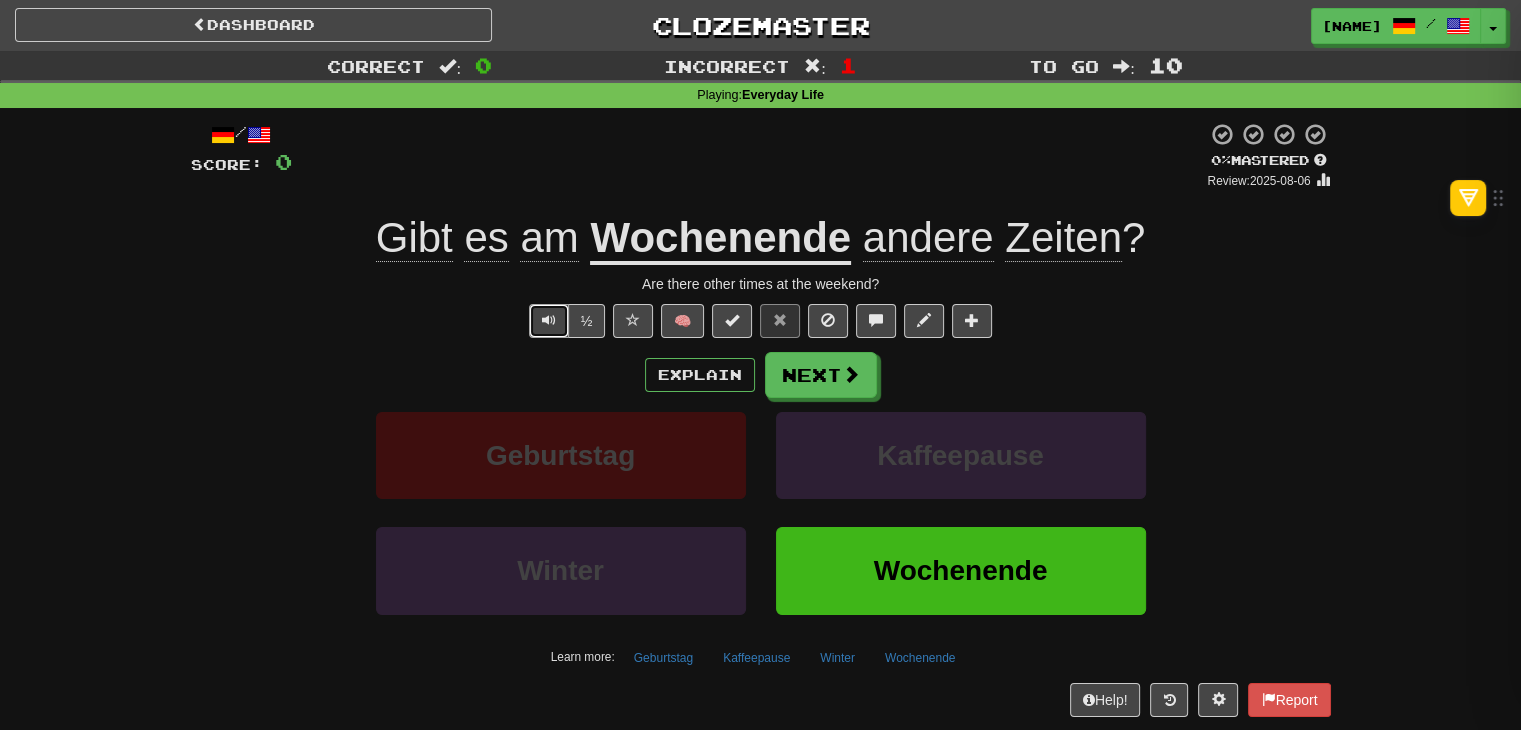click at bounding box center [549, 320] 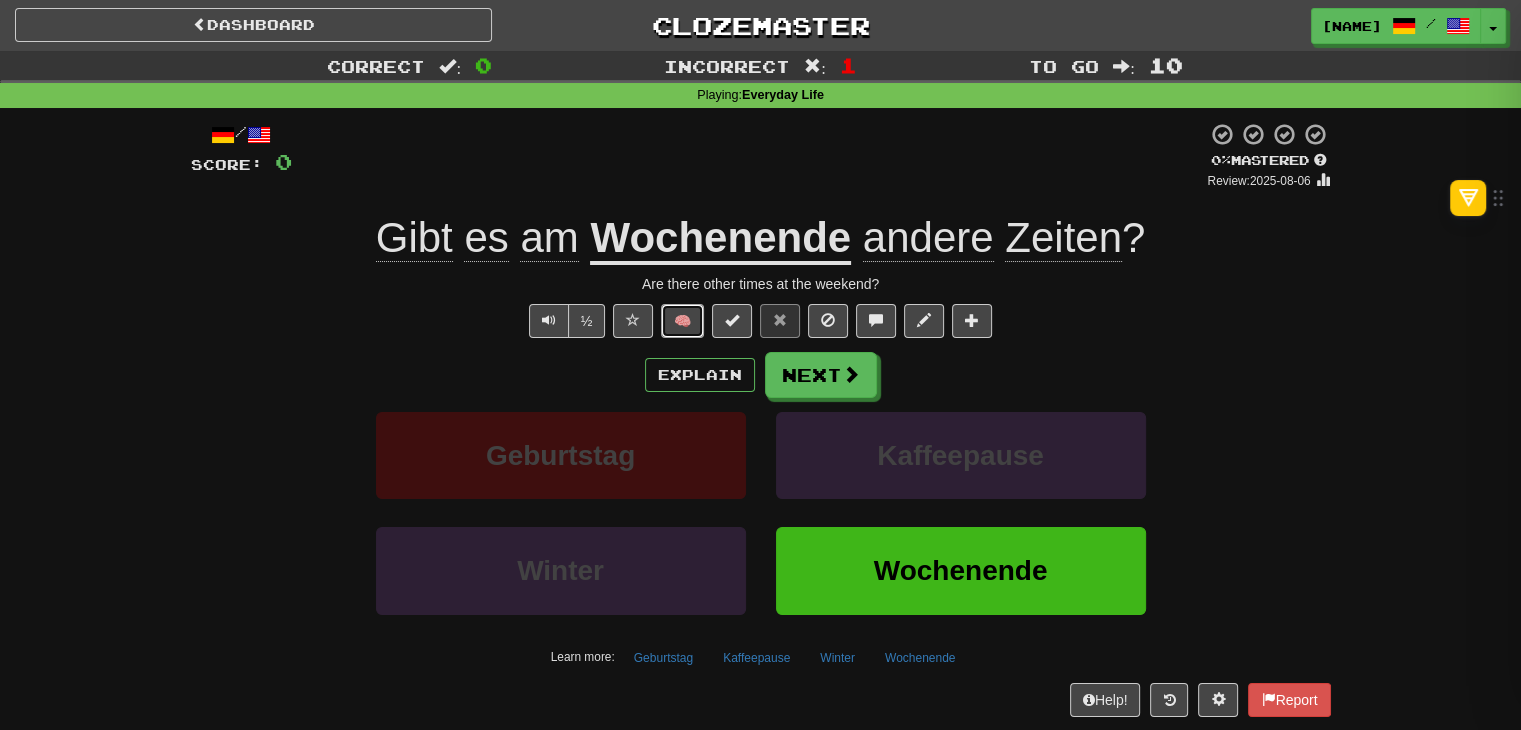 click on "🧠" at bounding box center [682, 321] 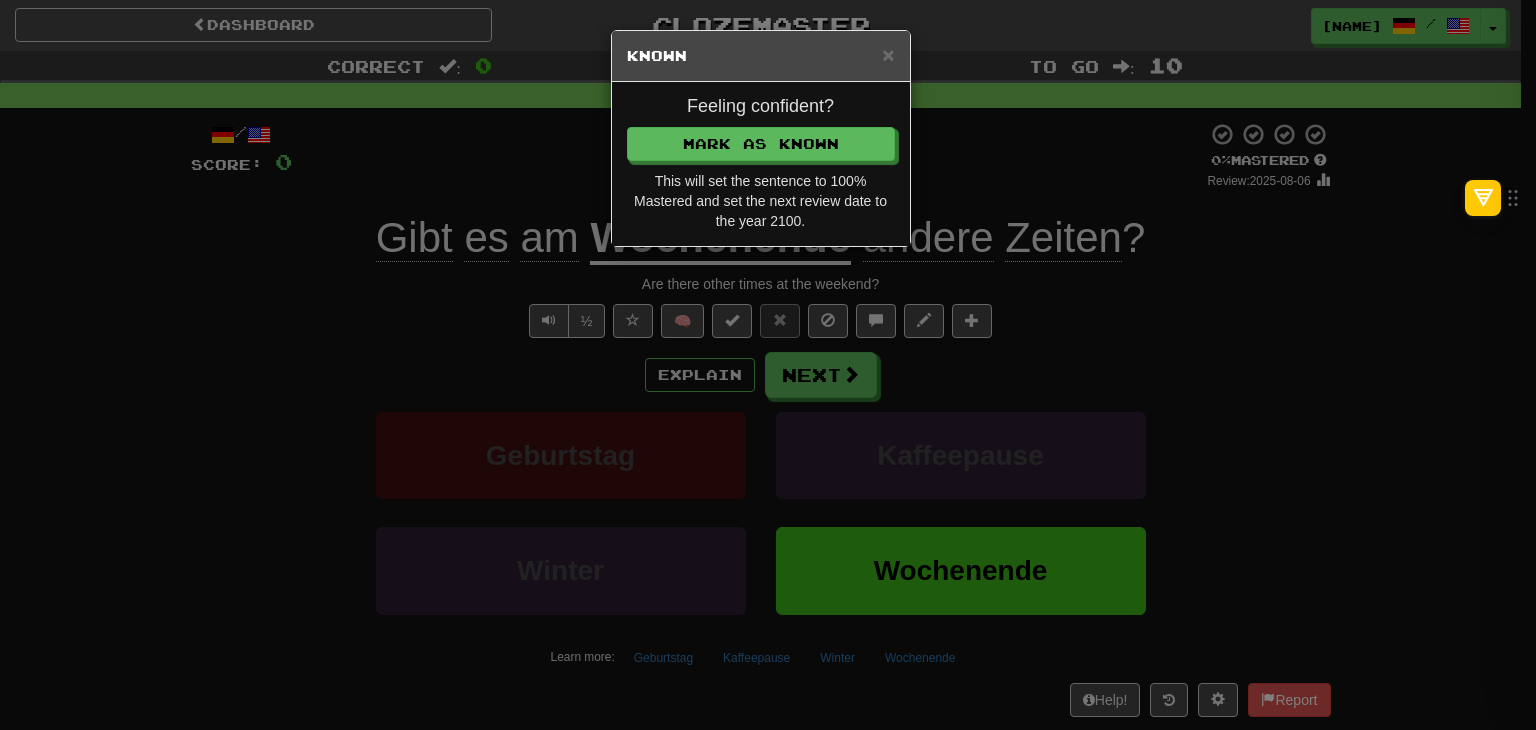 click on "× Known" at bounding box center (761, 56) 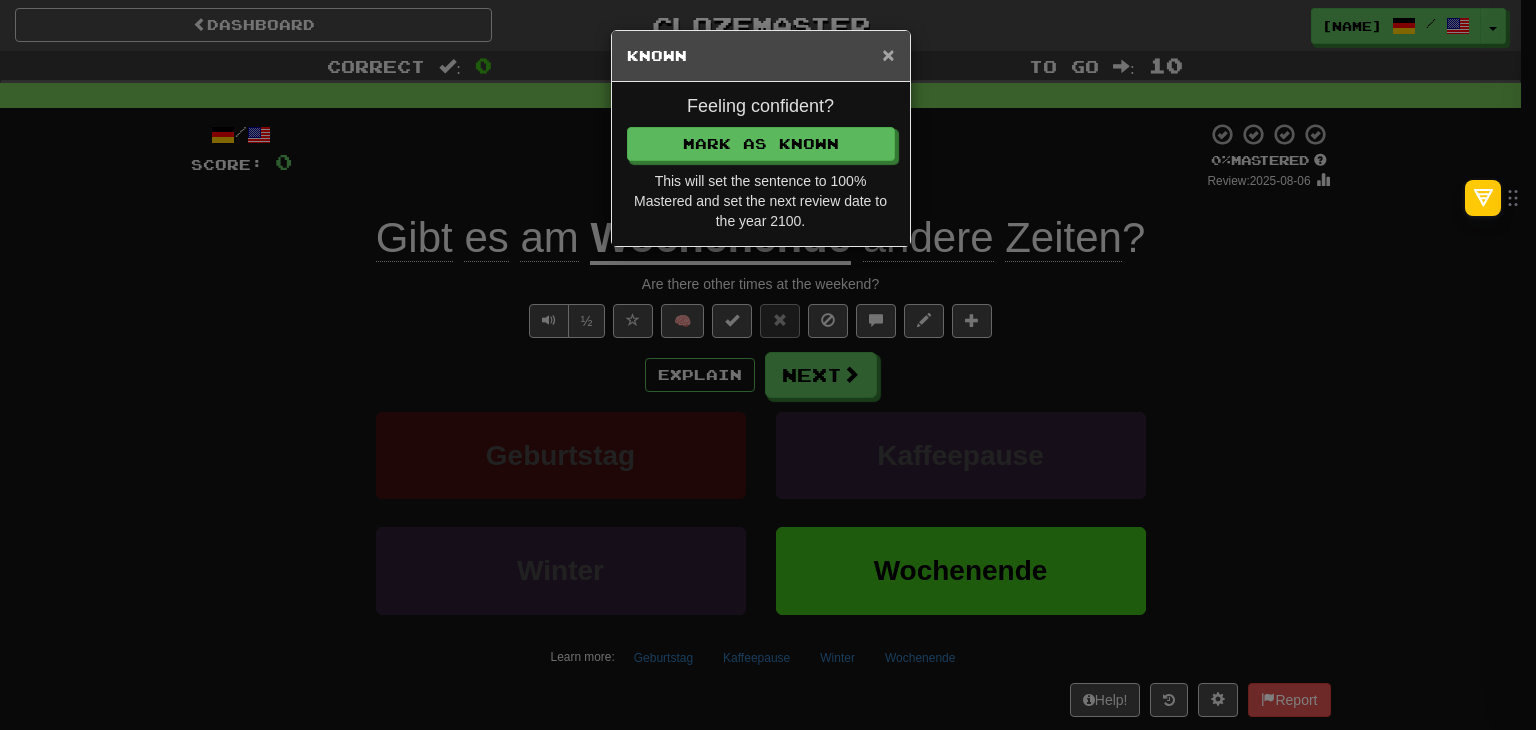 click on "×" at bounding box center (888, 54) 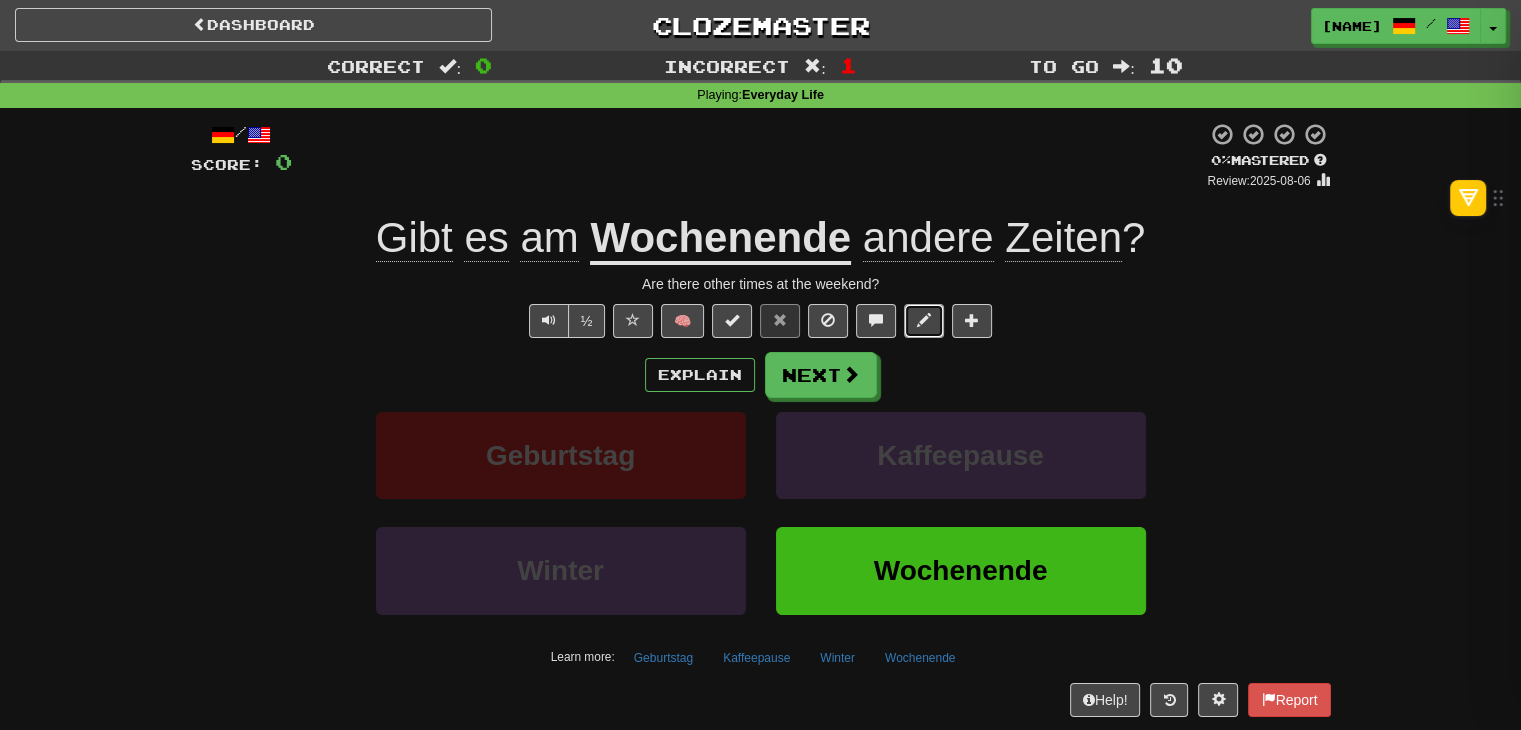 click at bounding box center [924, 321] 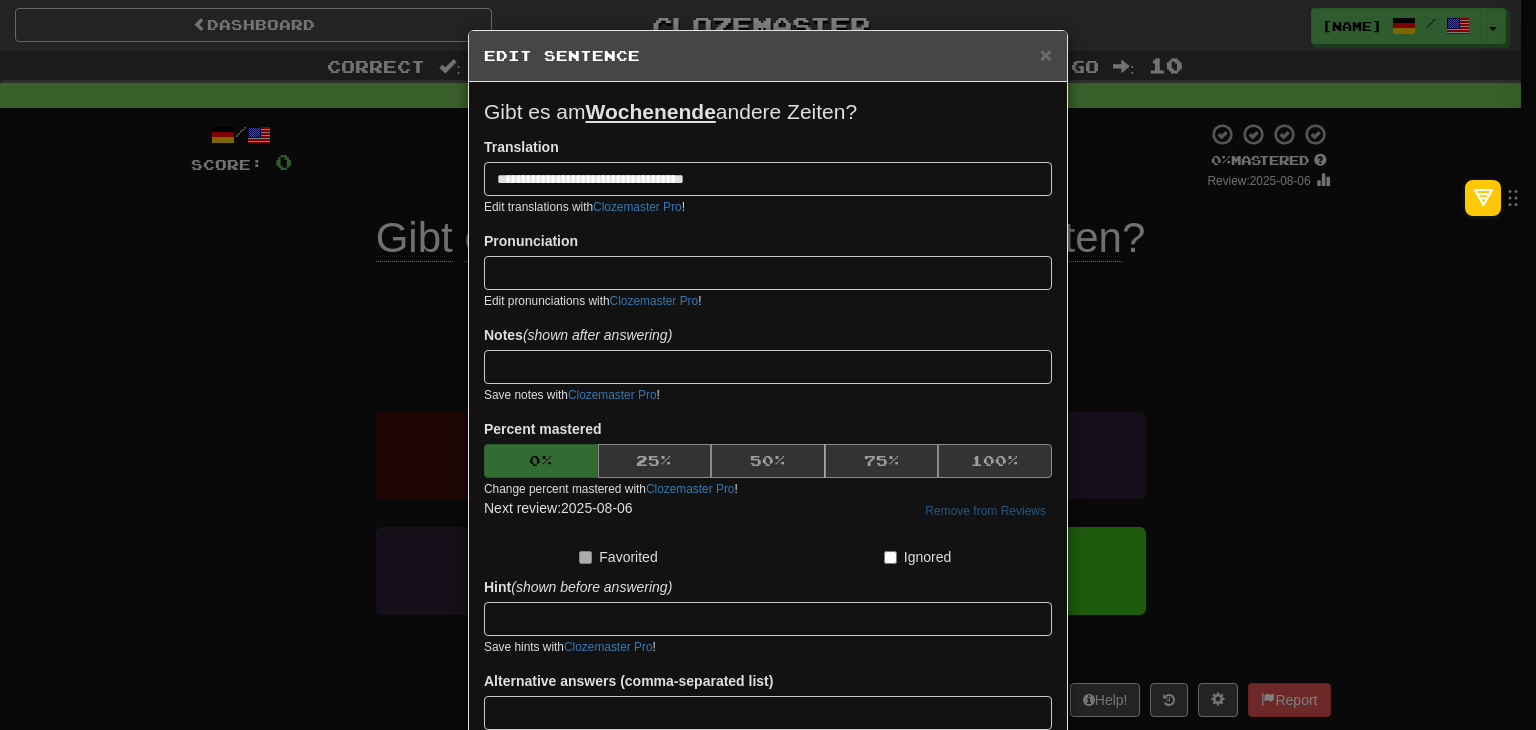click on "**********" at bounding box center [768, 365] 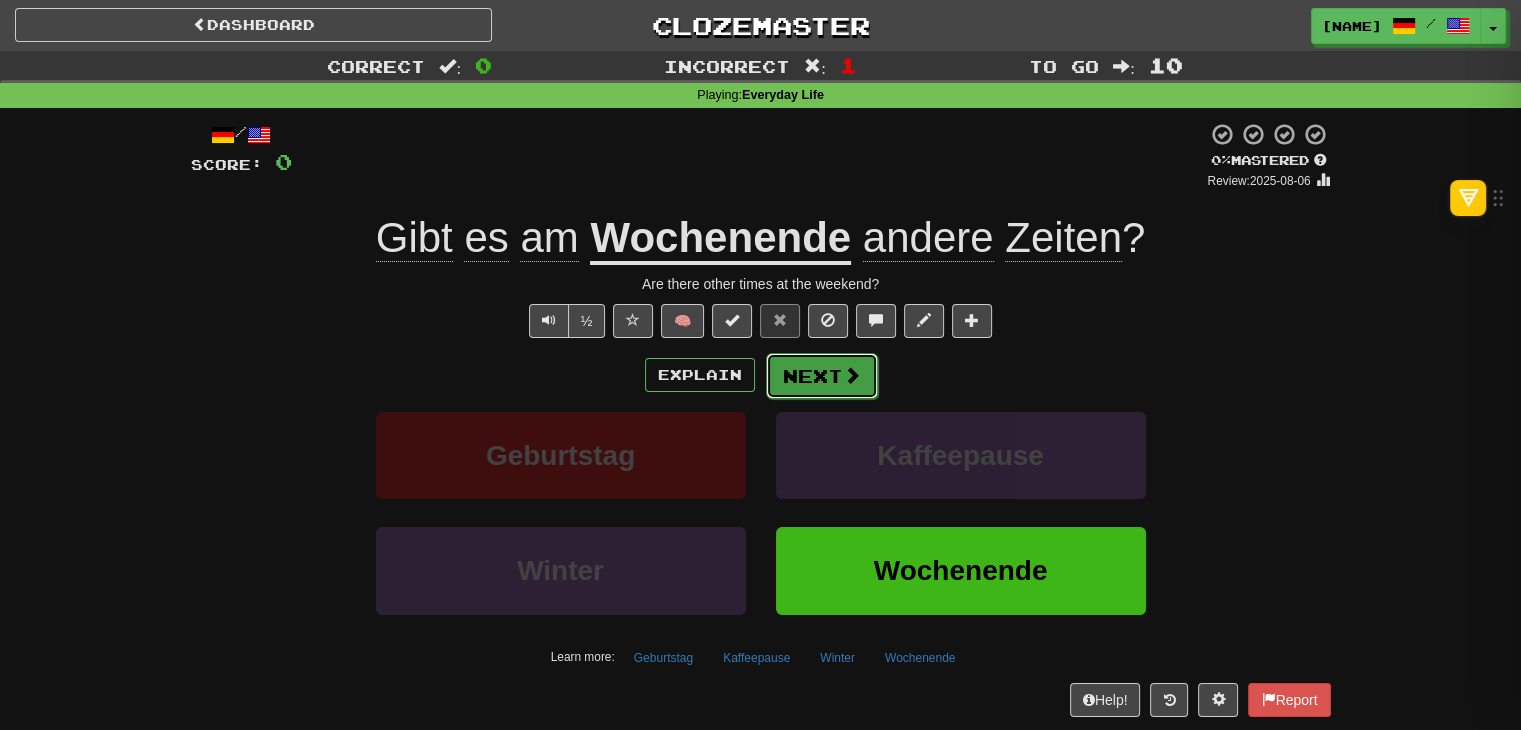 click on "Next" at bounding box center [822, 376] 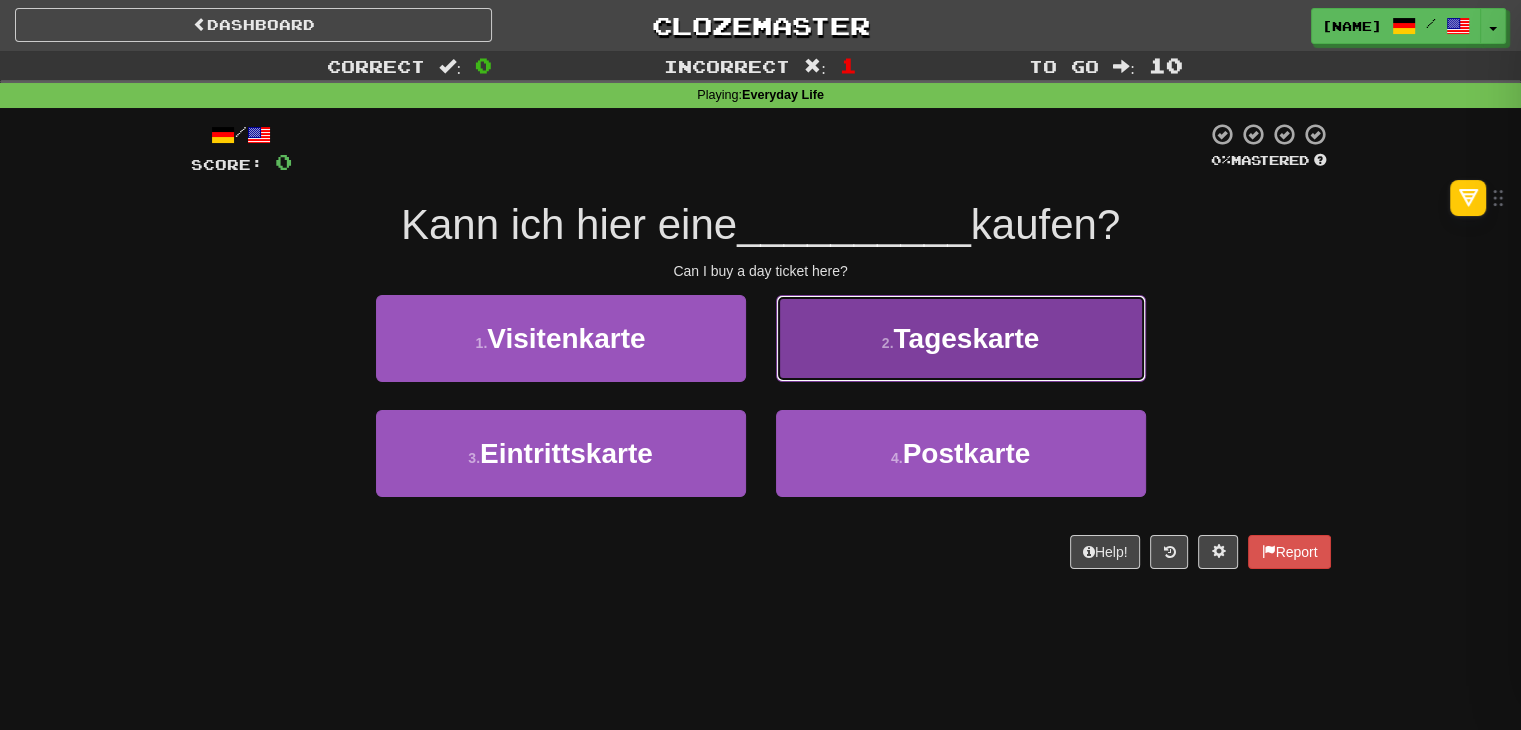 click on "2 .  Tageskarte" at bounding box center (961, 338) 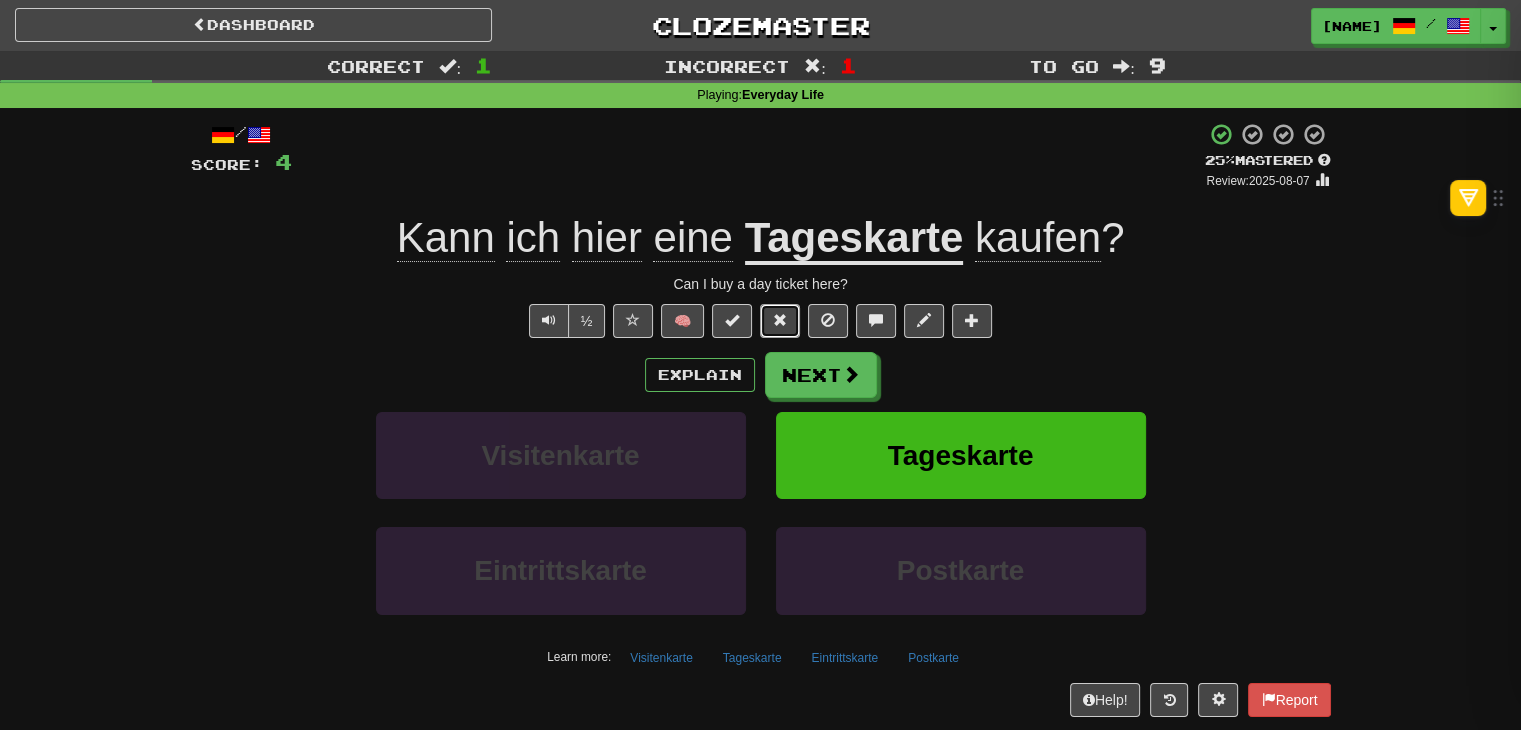 click at bounding box center [780, 320] 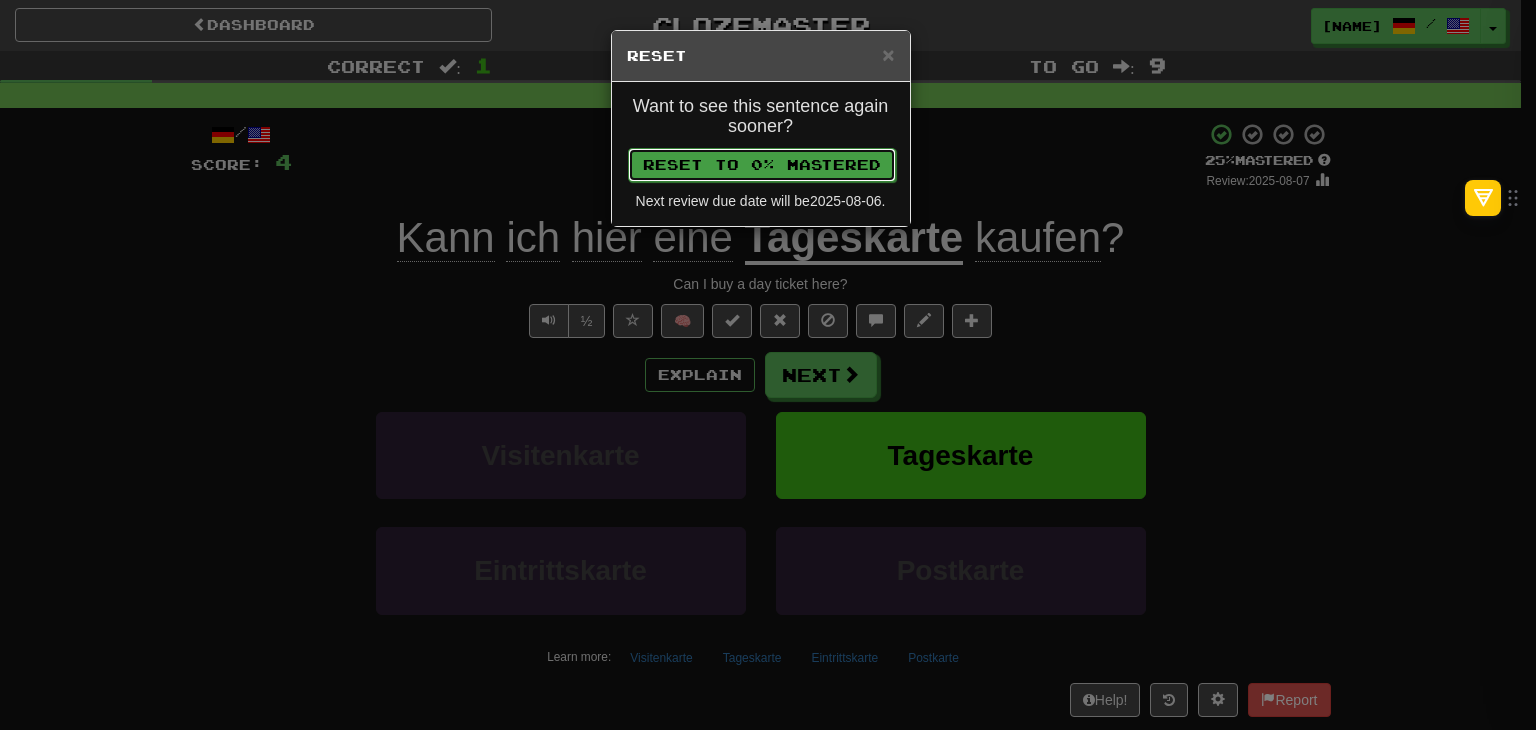 click on "Reset to 0% Mastered" at bounding box center [762, 165] 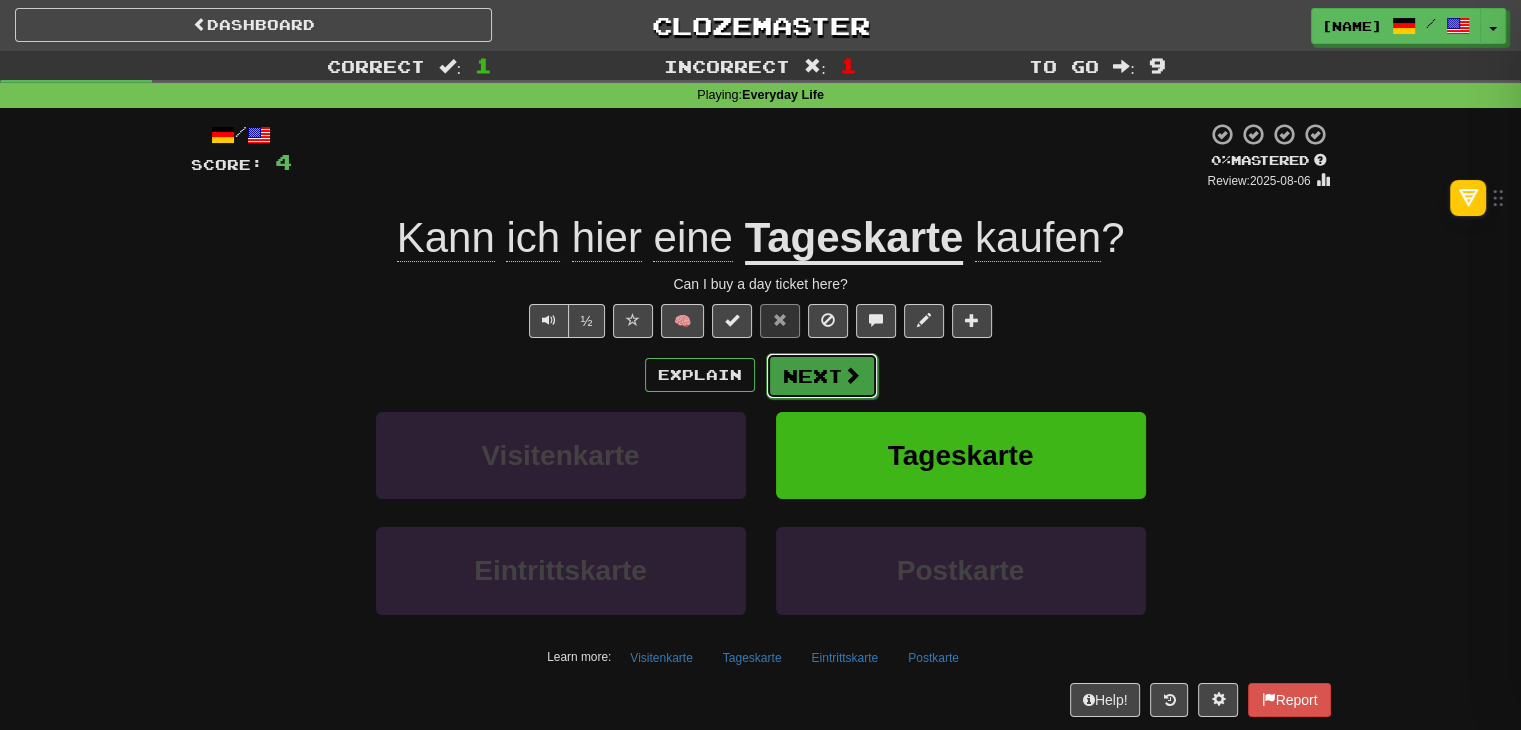 click on "Next" at bounding box center [822, 376] 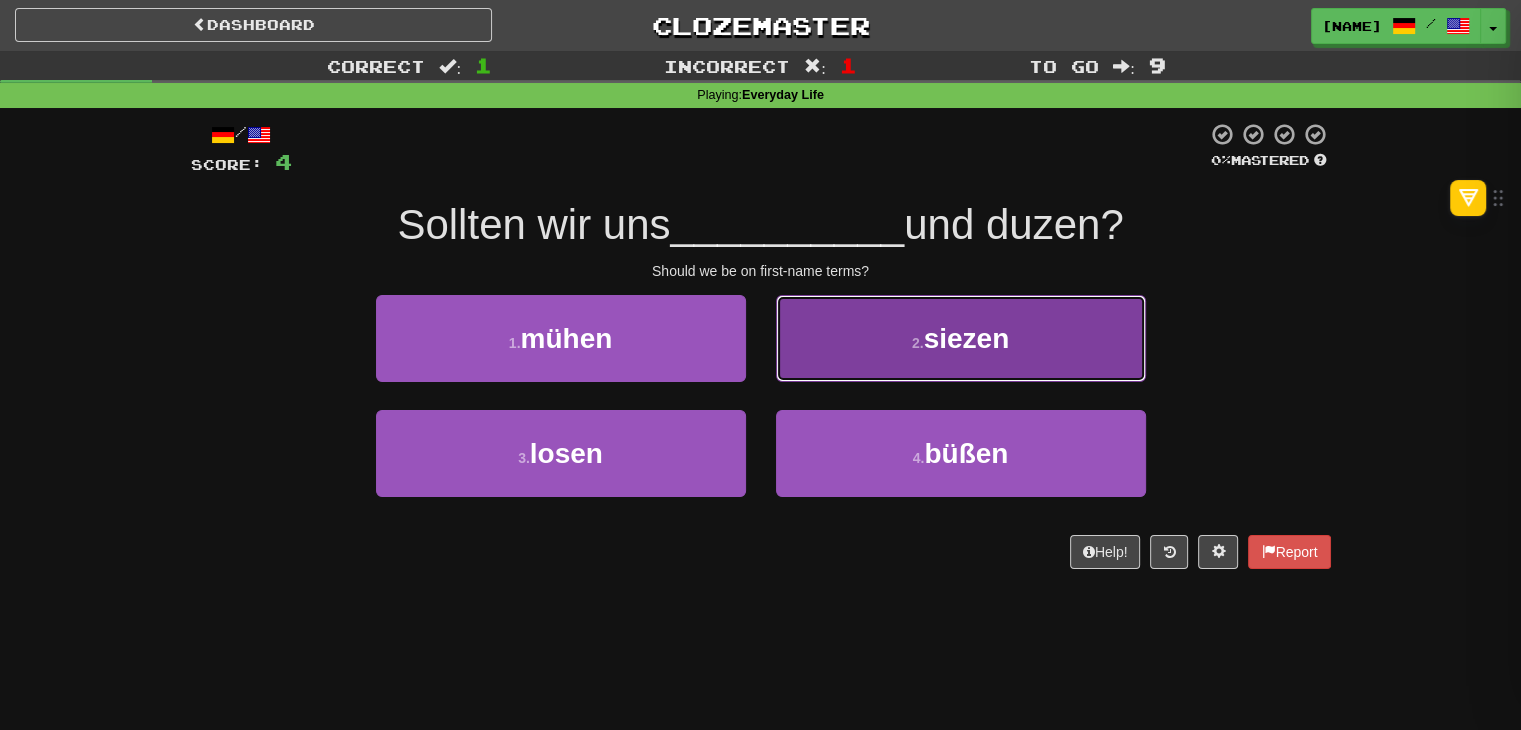 click on "2 .  siezen" at bounding box center [961, 338] 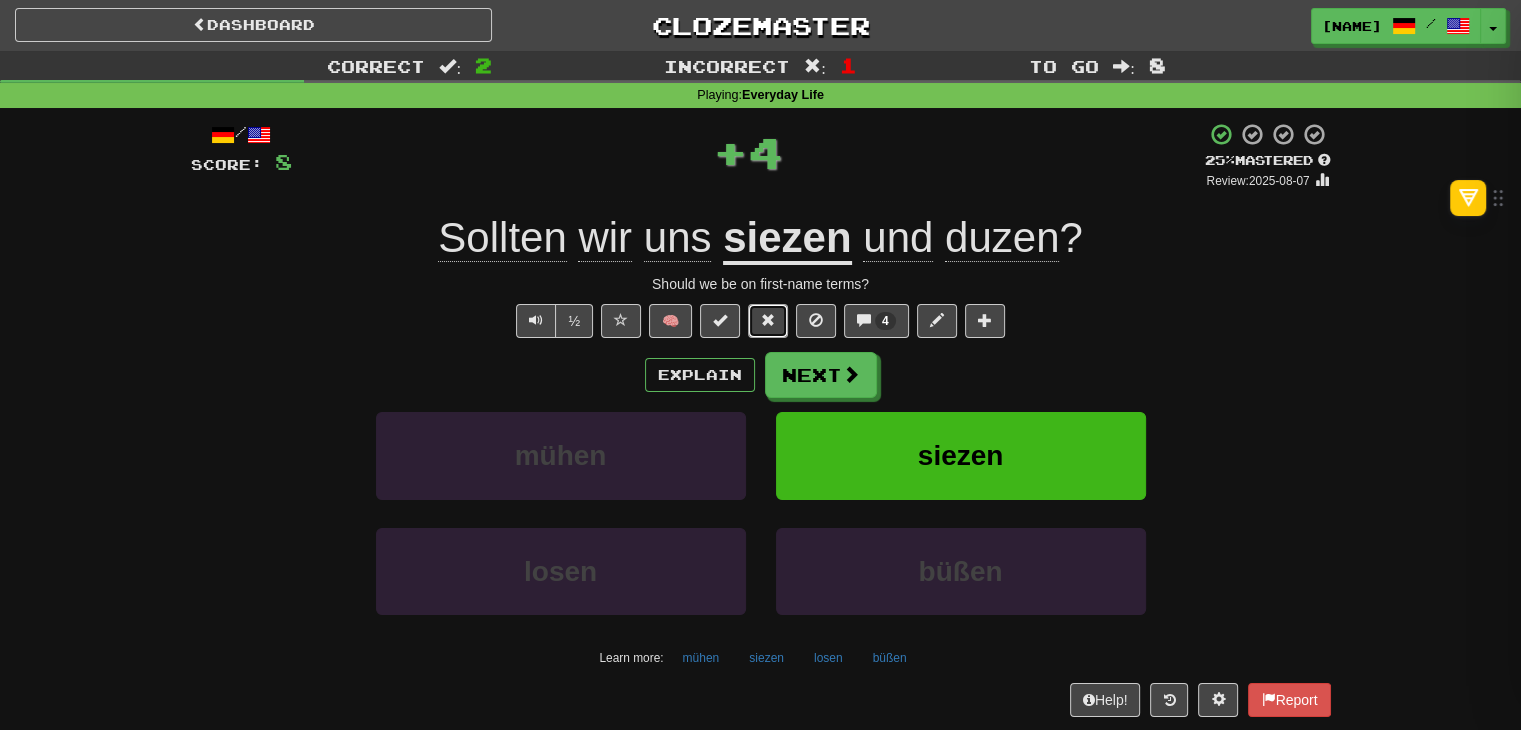 click at bounding box center (768, 320) 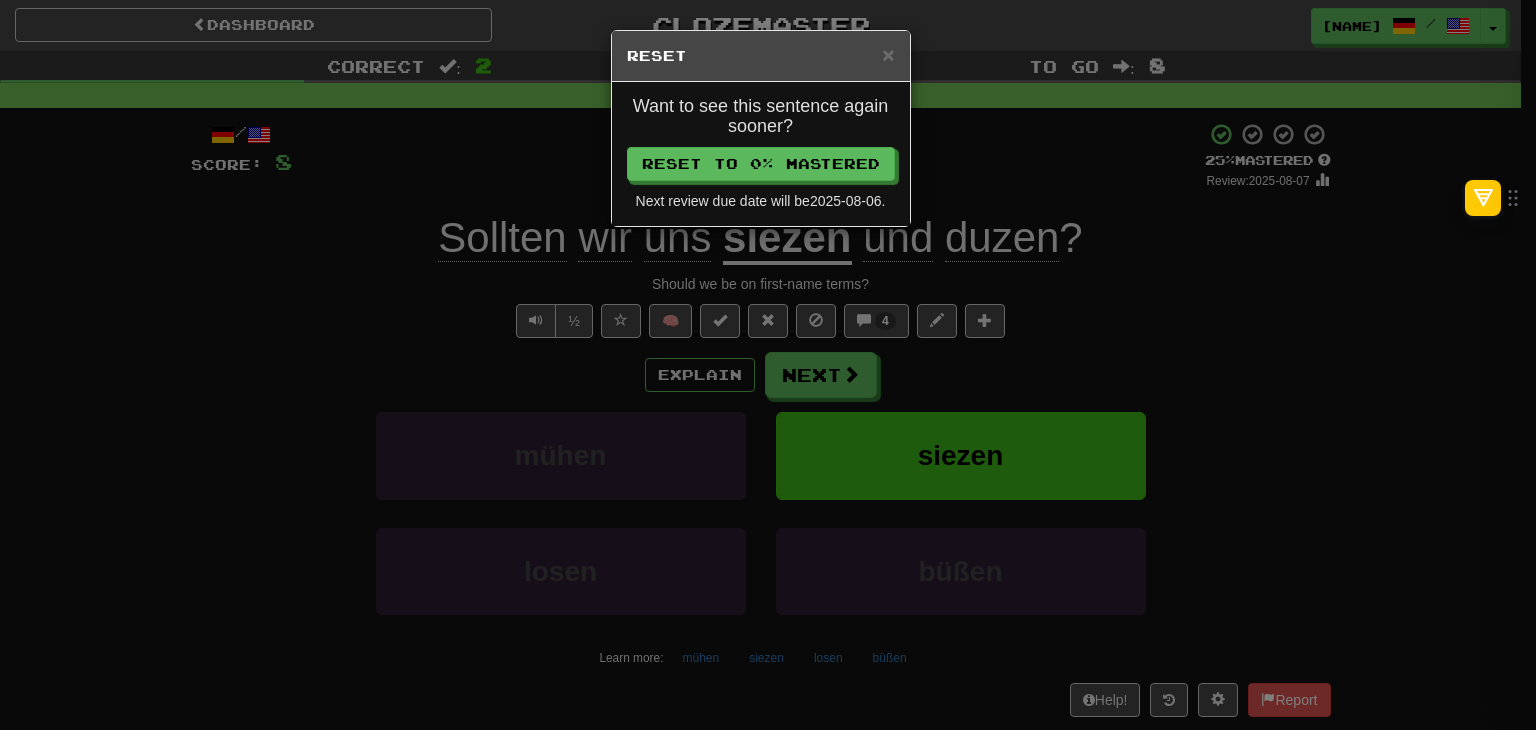 click on "Want to see this sentence again sooner?" at bounding box center (761, 117) 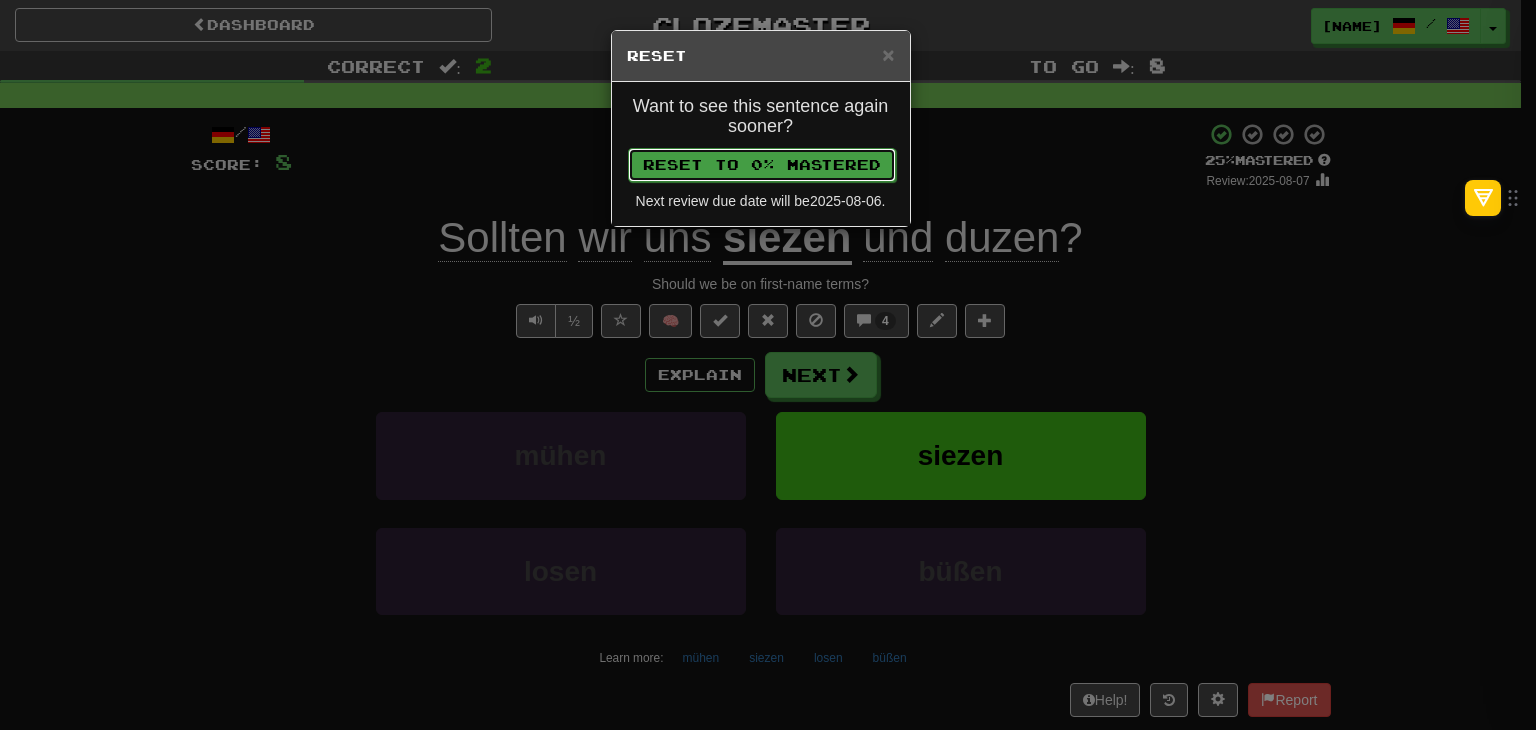 click on "Reset to 0% Mastered" at bounding box center (762, 165) 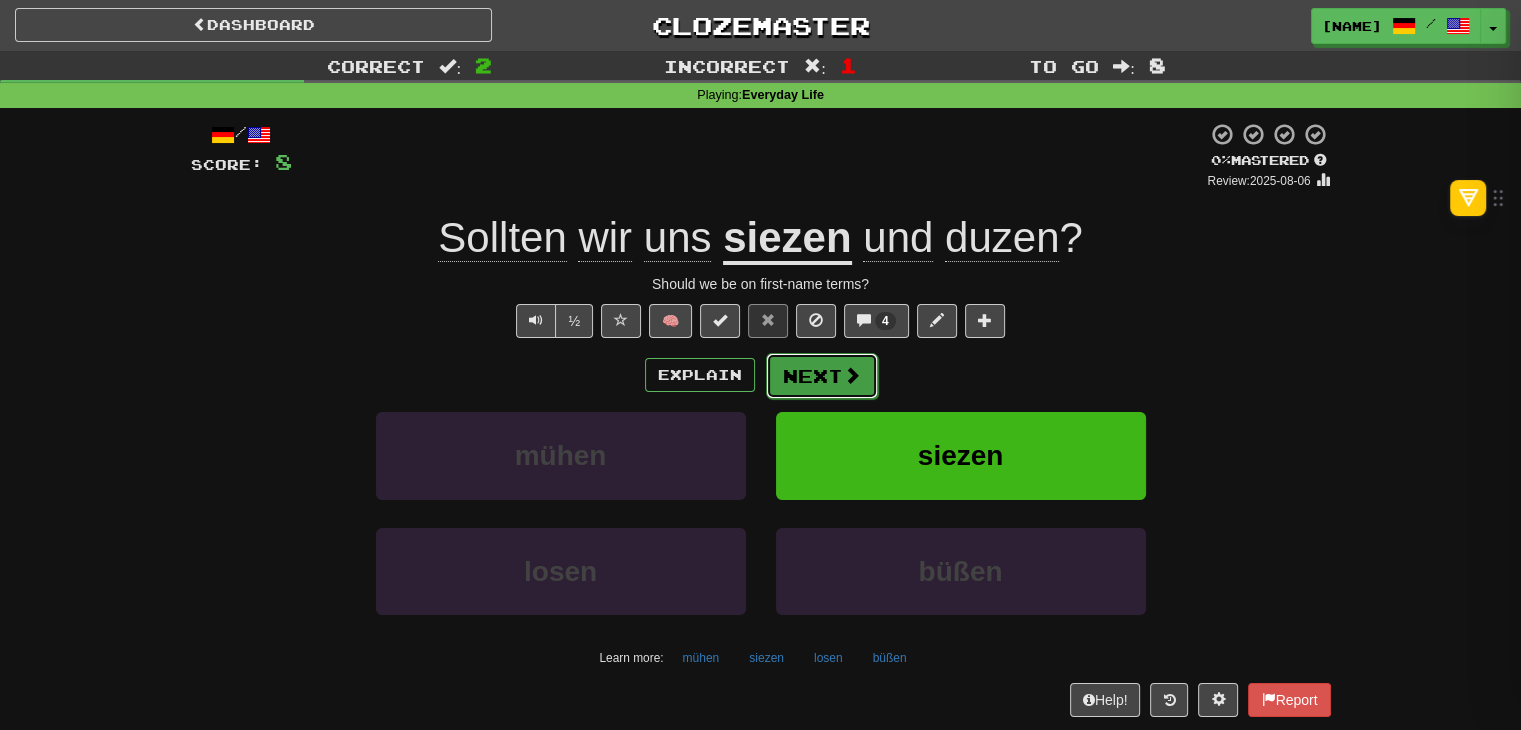 click on "Next" at bounding box center [822, 376] 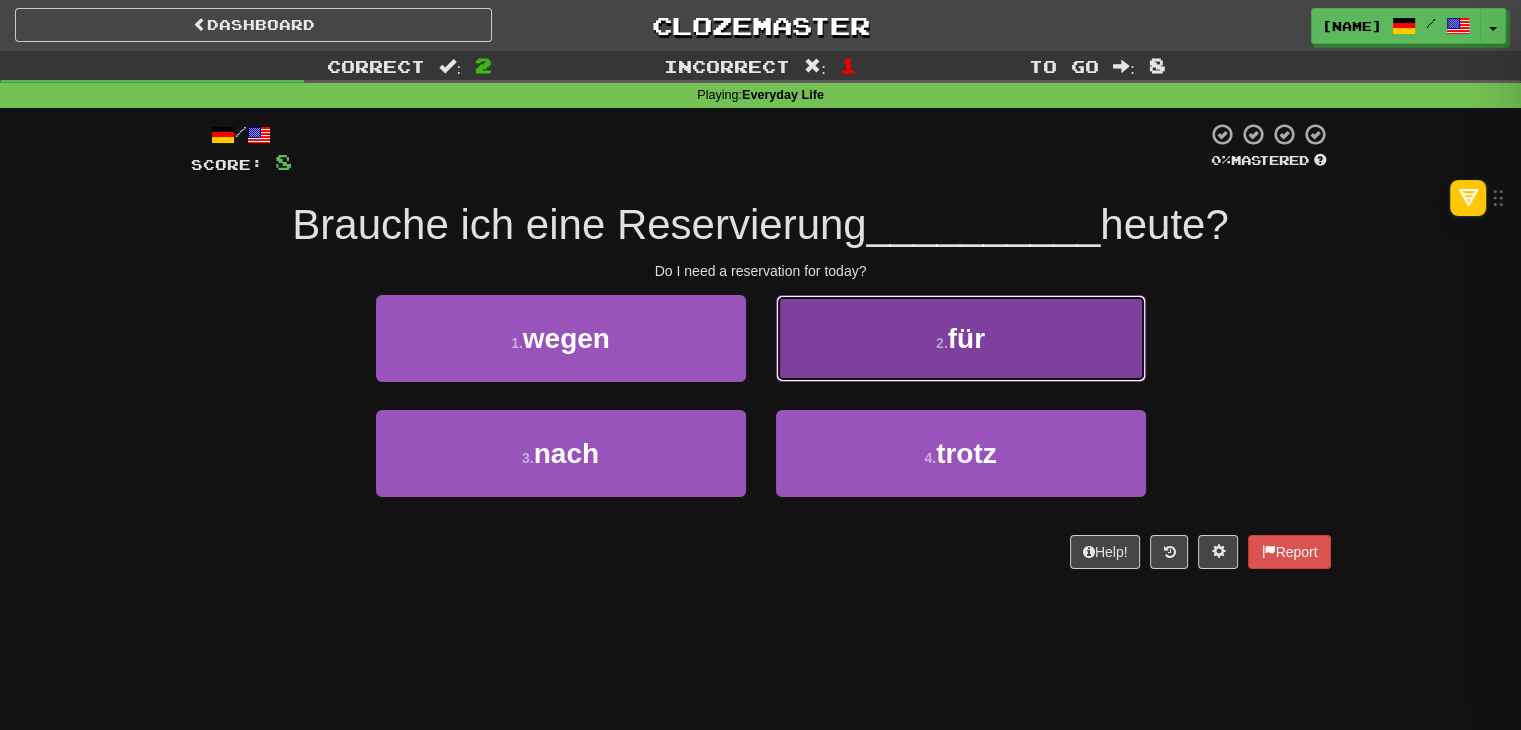click on "2 .  für" at bounding box center [961, 338] 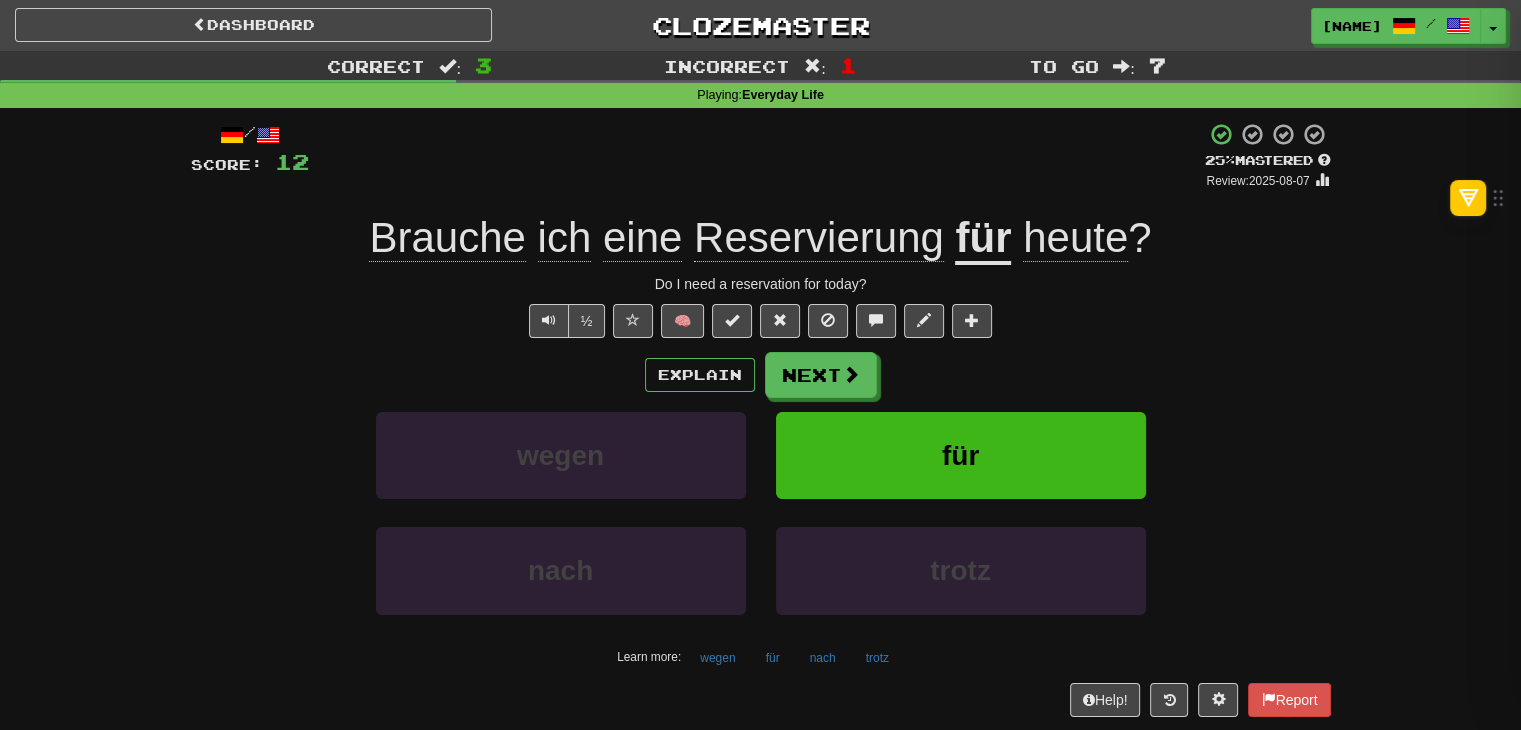 click on "Explain Next wegen für nach trotz Learn more: wegen für nach trotz" at bounding box center [761, 512] 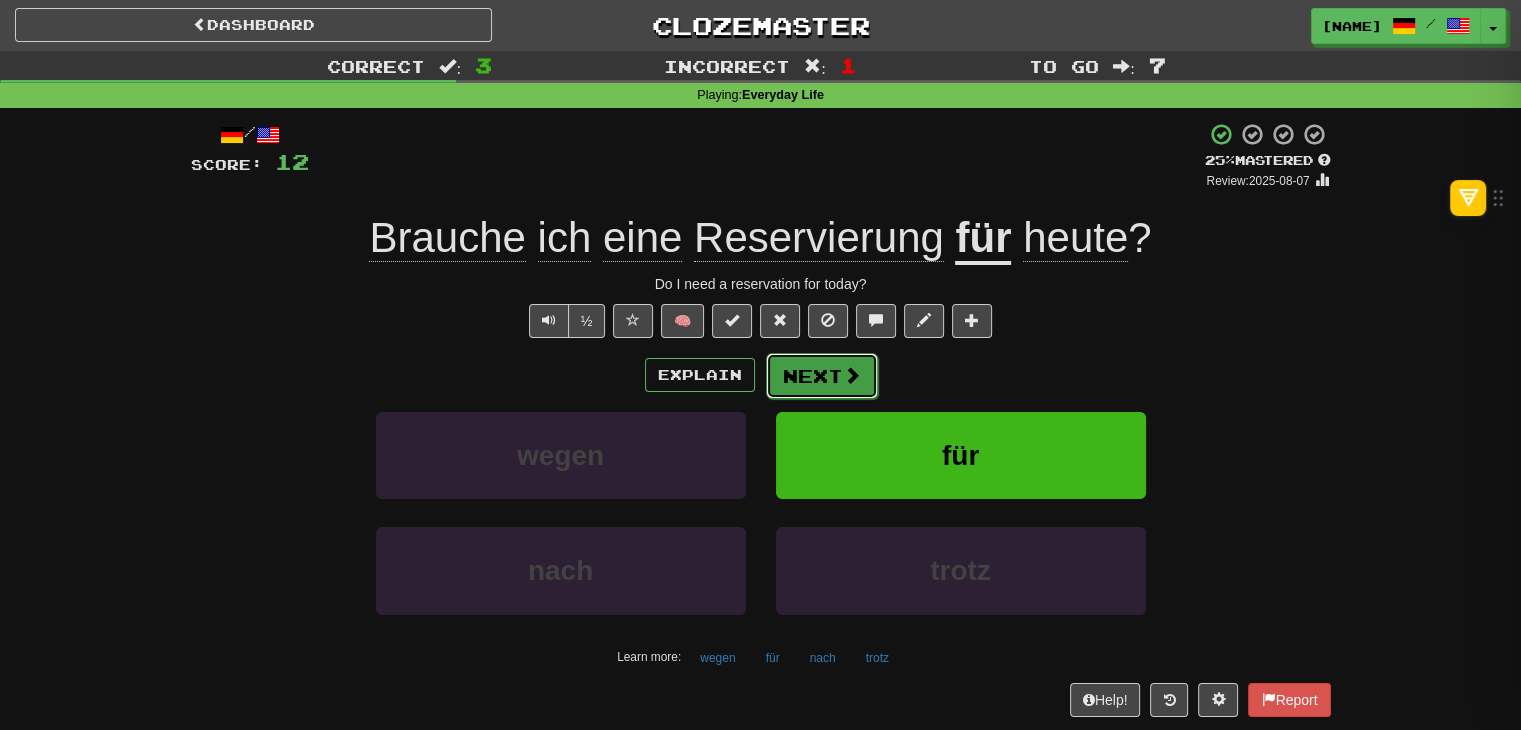 click on "Next" at bounding box center (822, 376) 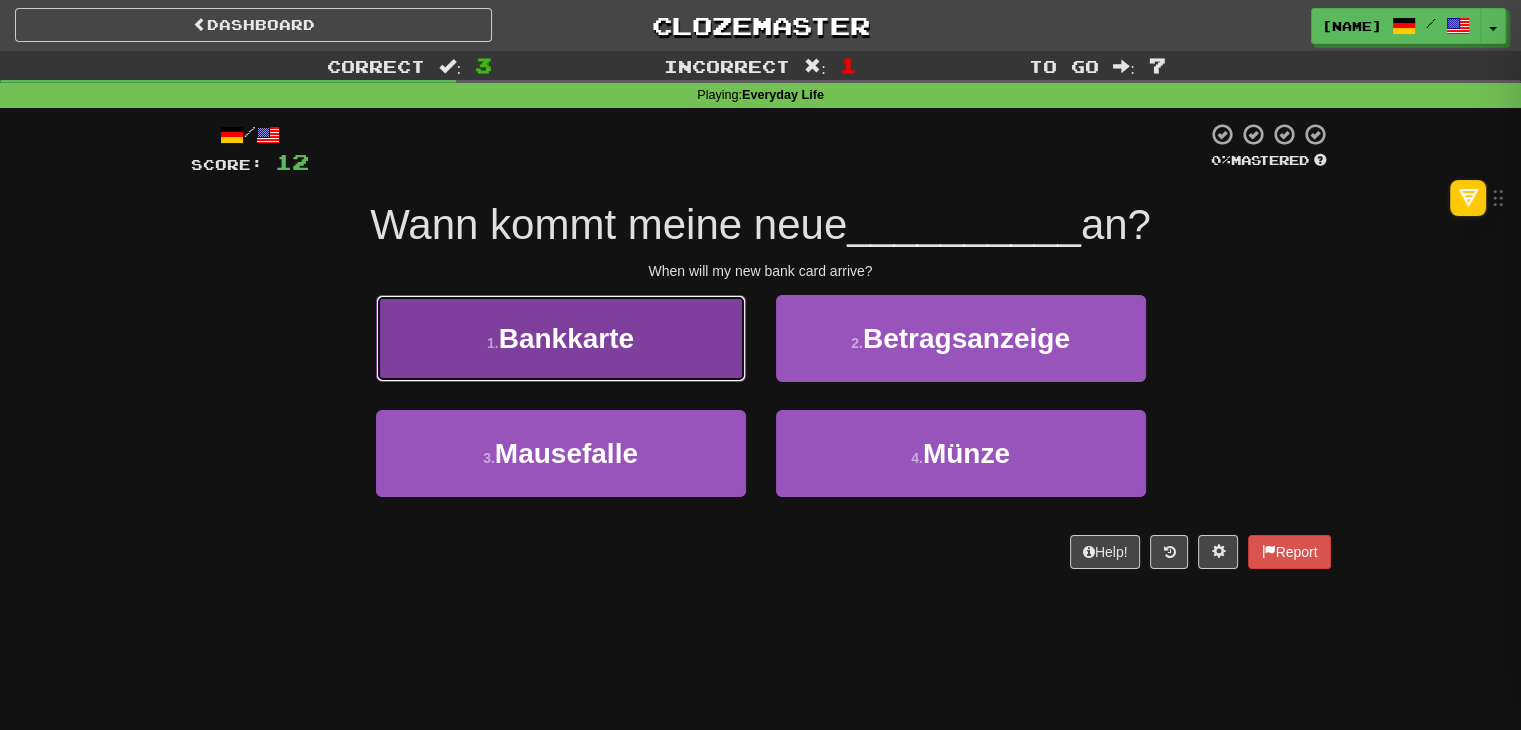 click on "1 .  Bankkarte" at bounding box center (561, 338) 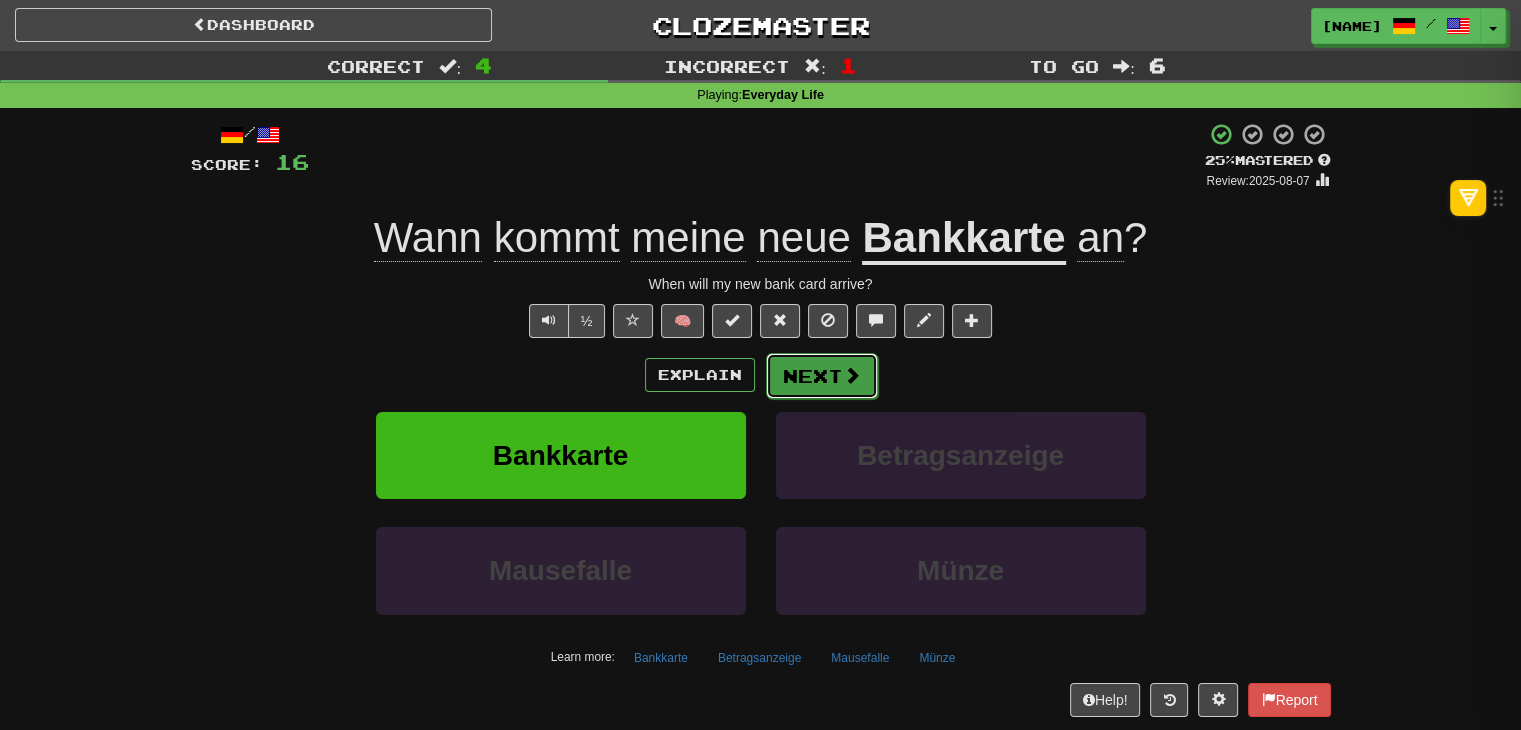 click on "Next" at bounding box center [822, 376] 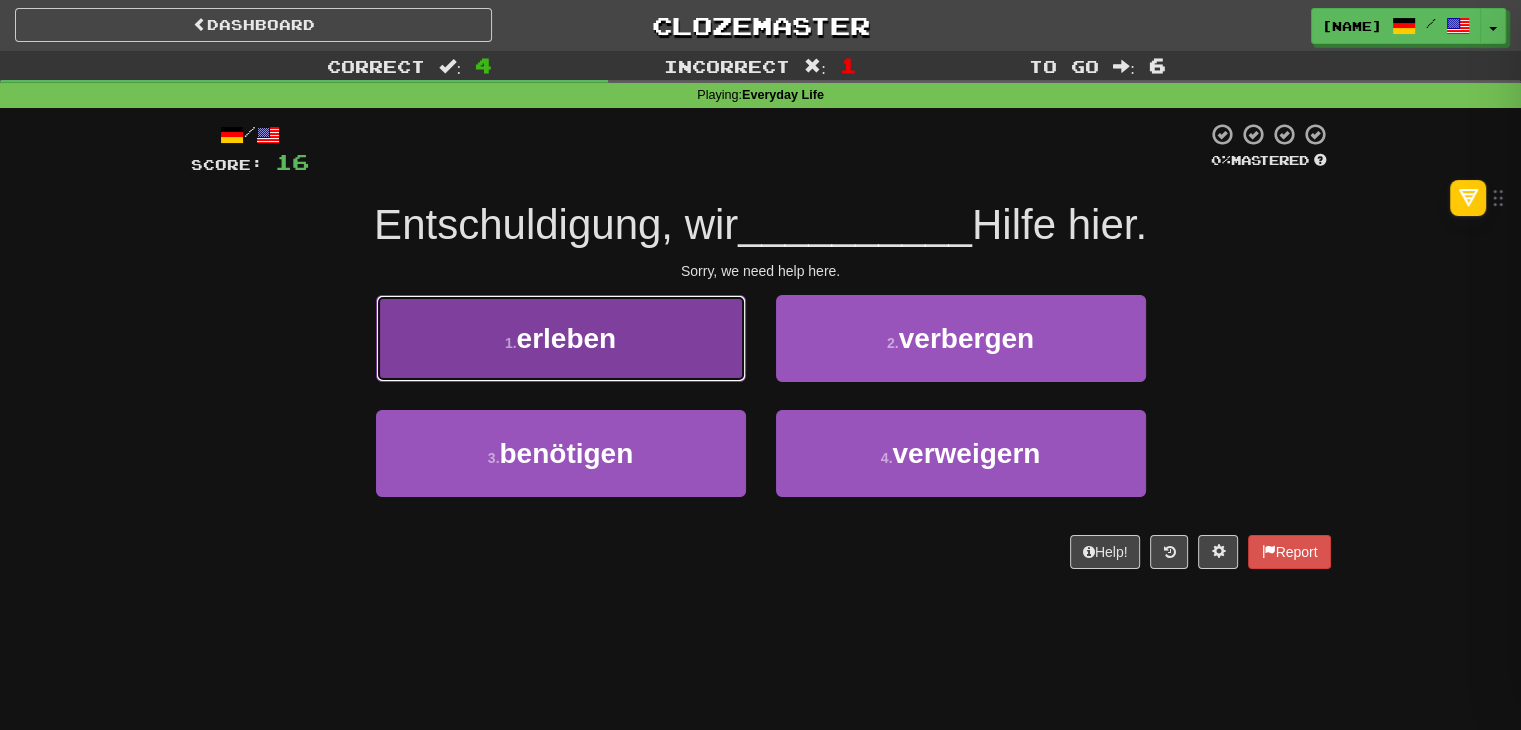 click on "1 .  erleben" at bounding box center (561, 338) 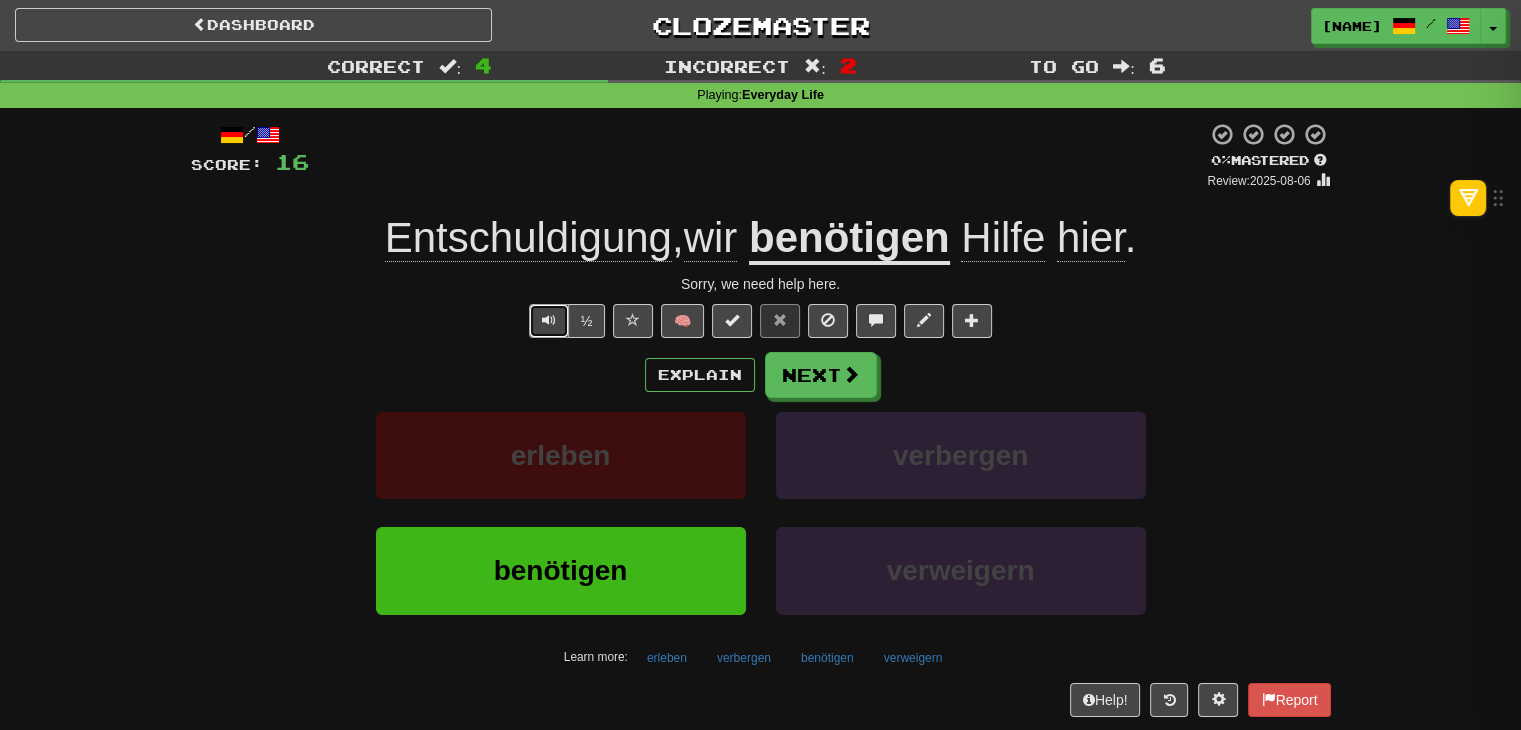 click at bounding box center (549, 320) 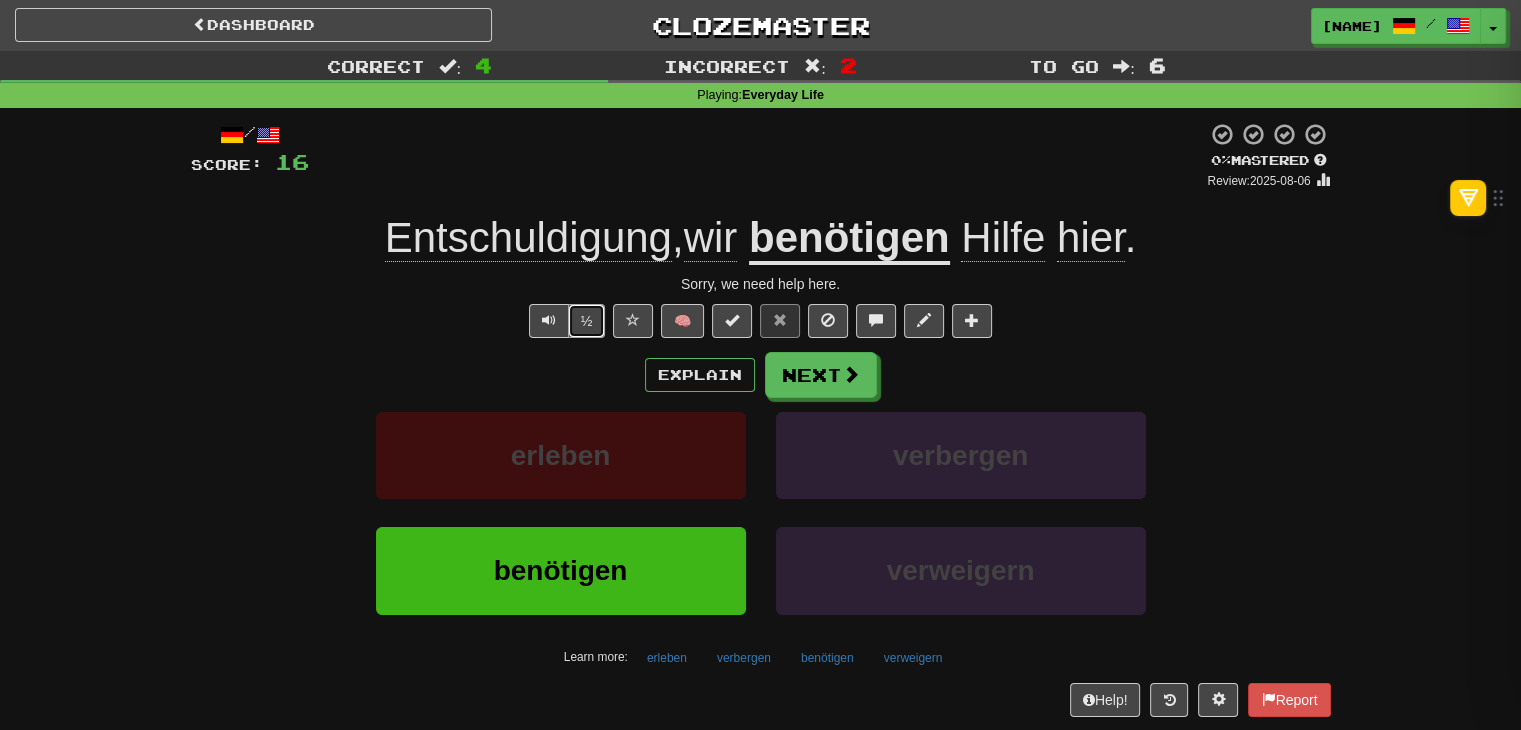 click on "½" at bounding box center (587, 321) 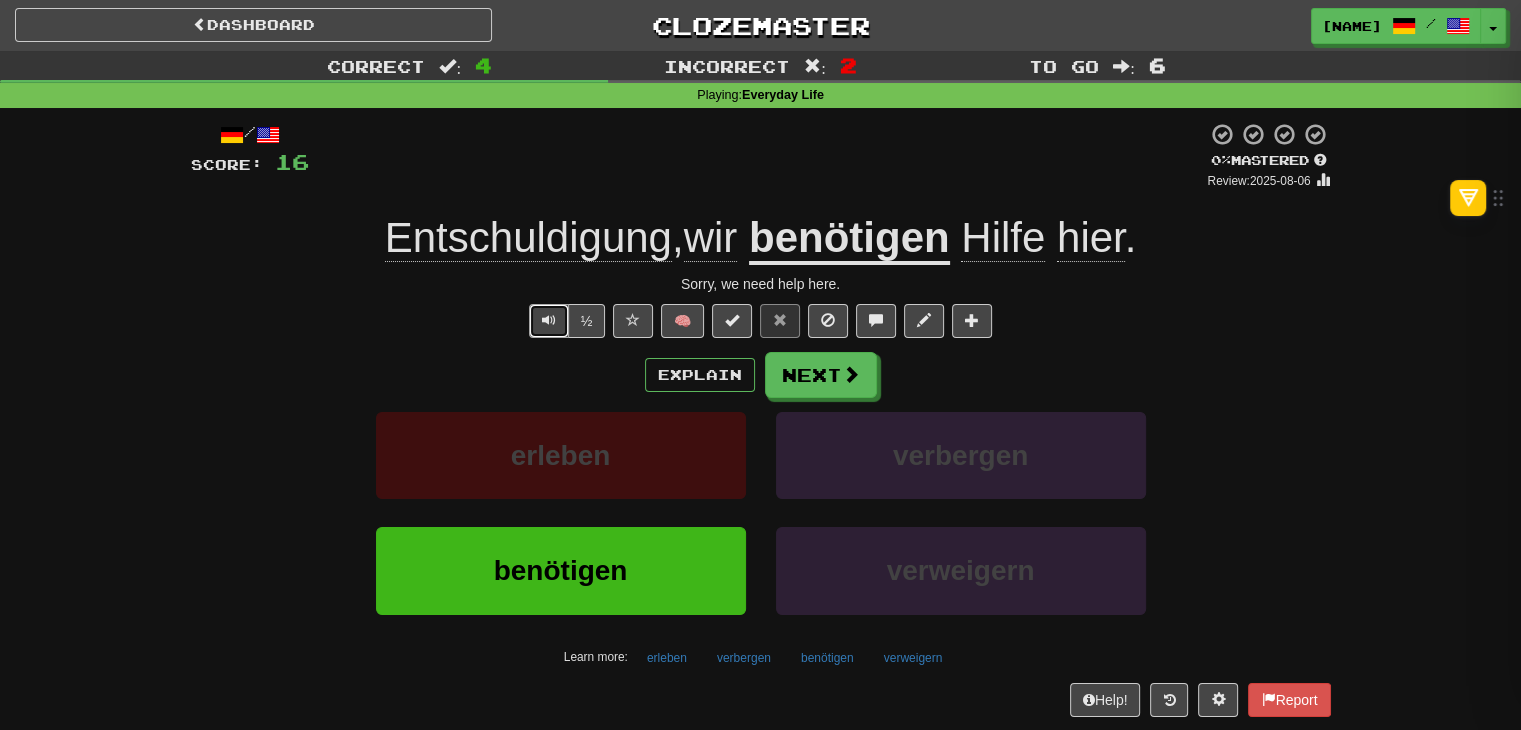 click at bounding box center (549, 321) 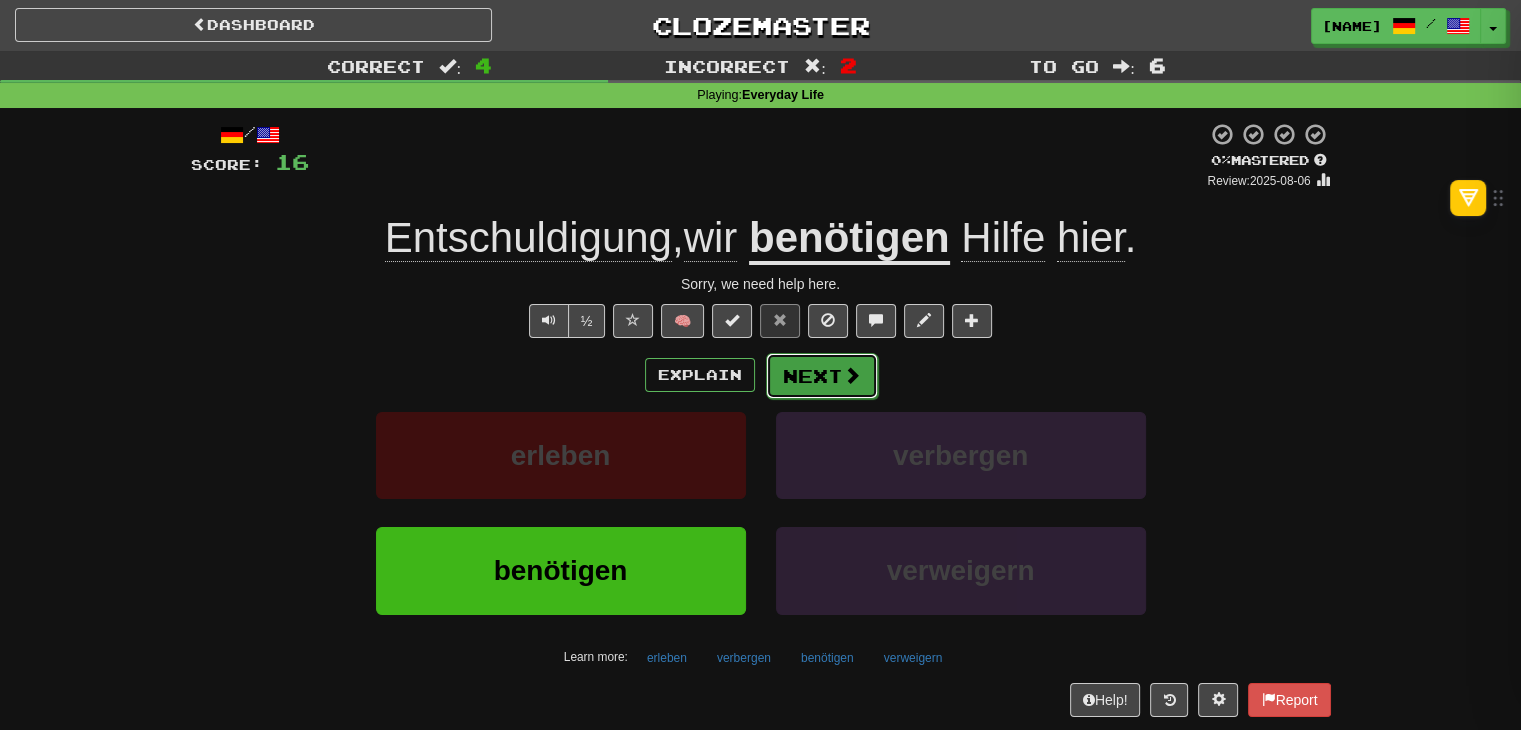 click on "Next" at bounding box center (822, 376) 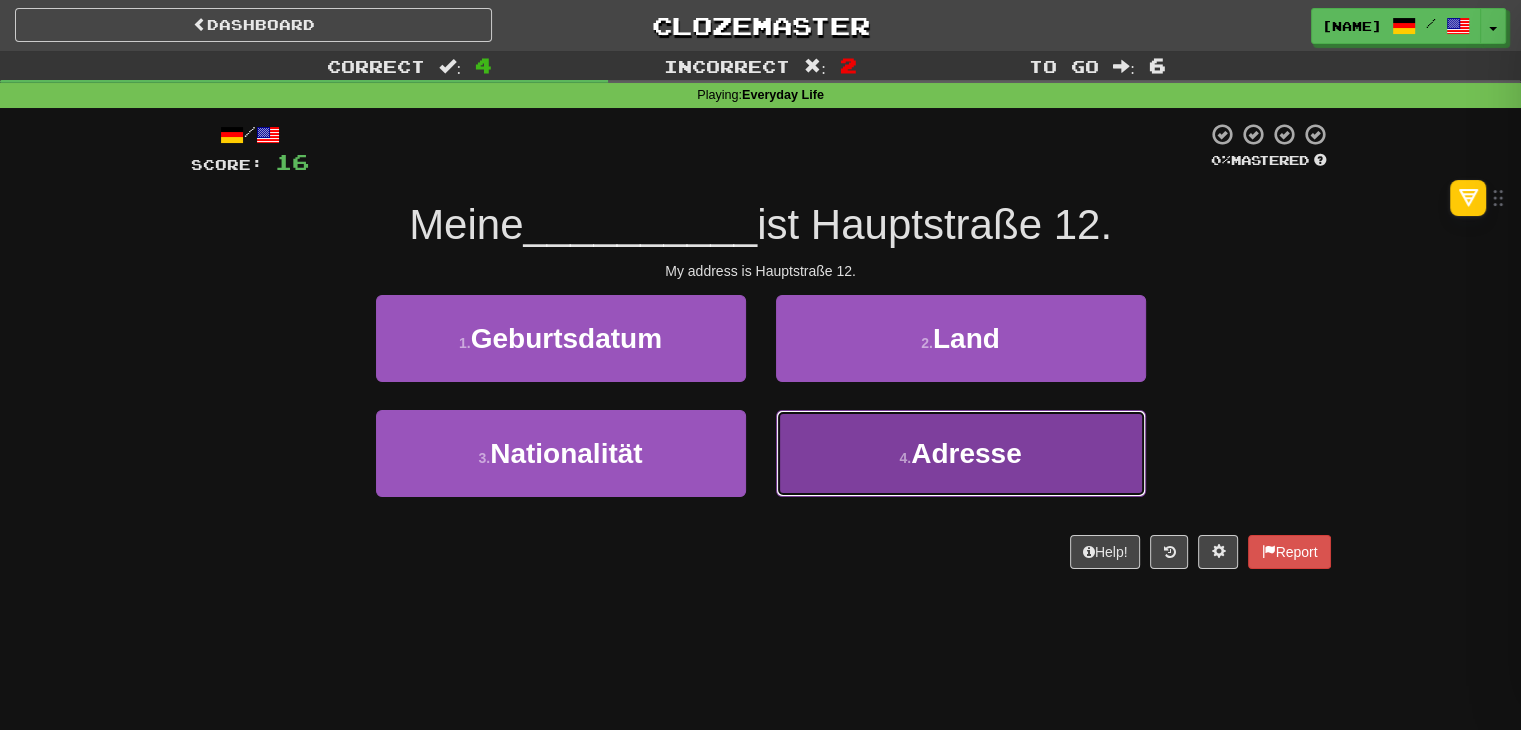 click on "Adresse" at bounding box center [966, 453] 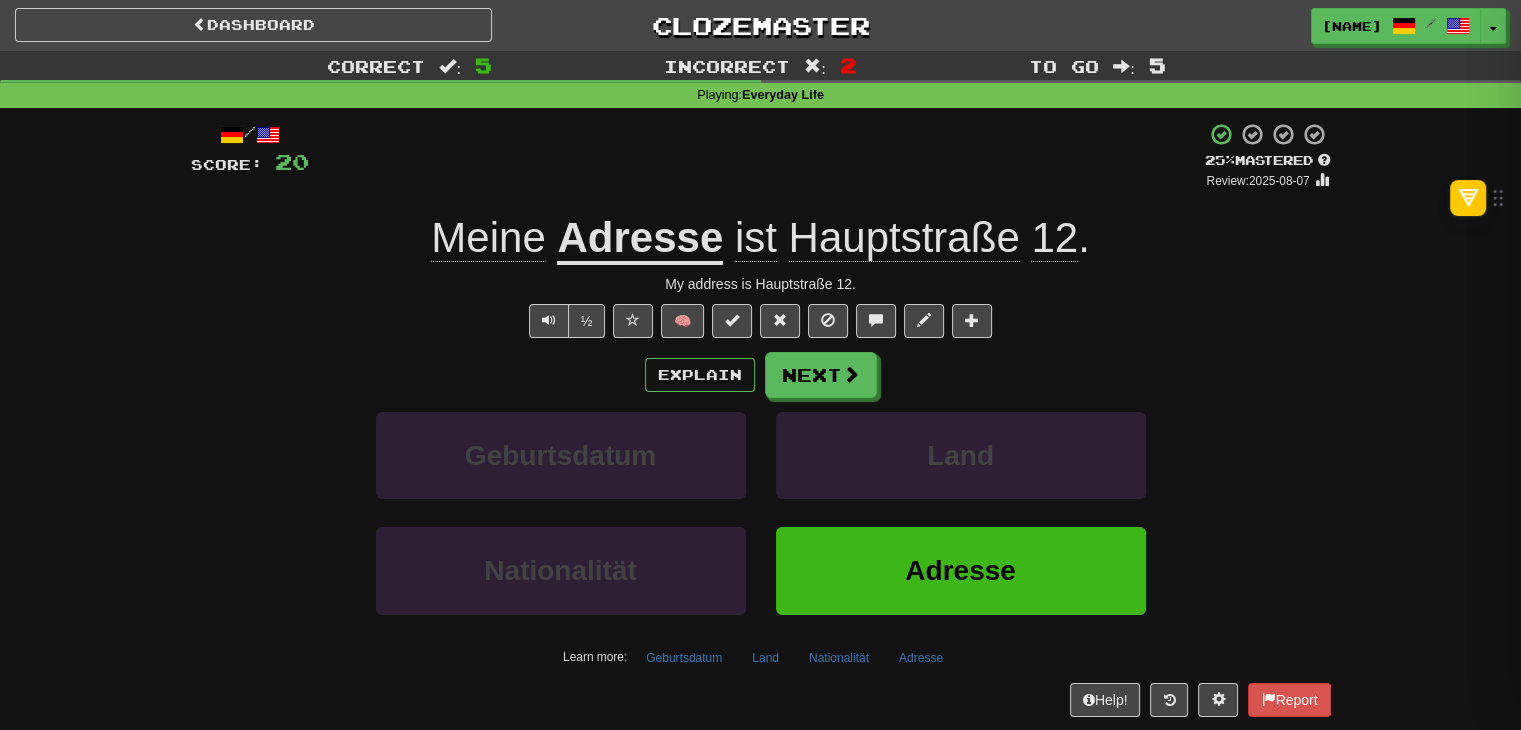 click on "ist   Hauptstraße   12 ." at bounding box center (906, 238) 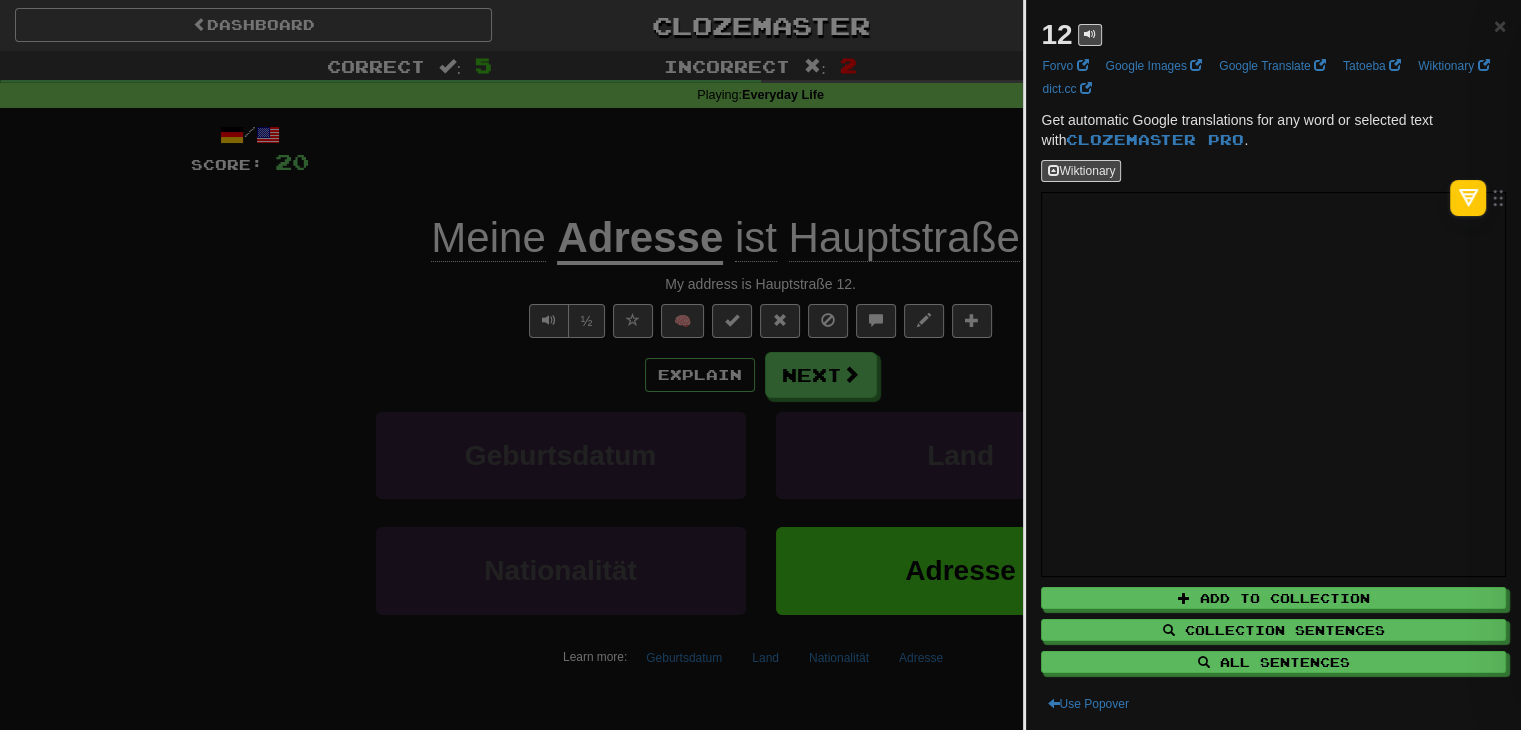 click at bounding box center [760, 365] 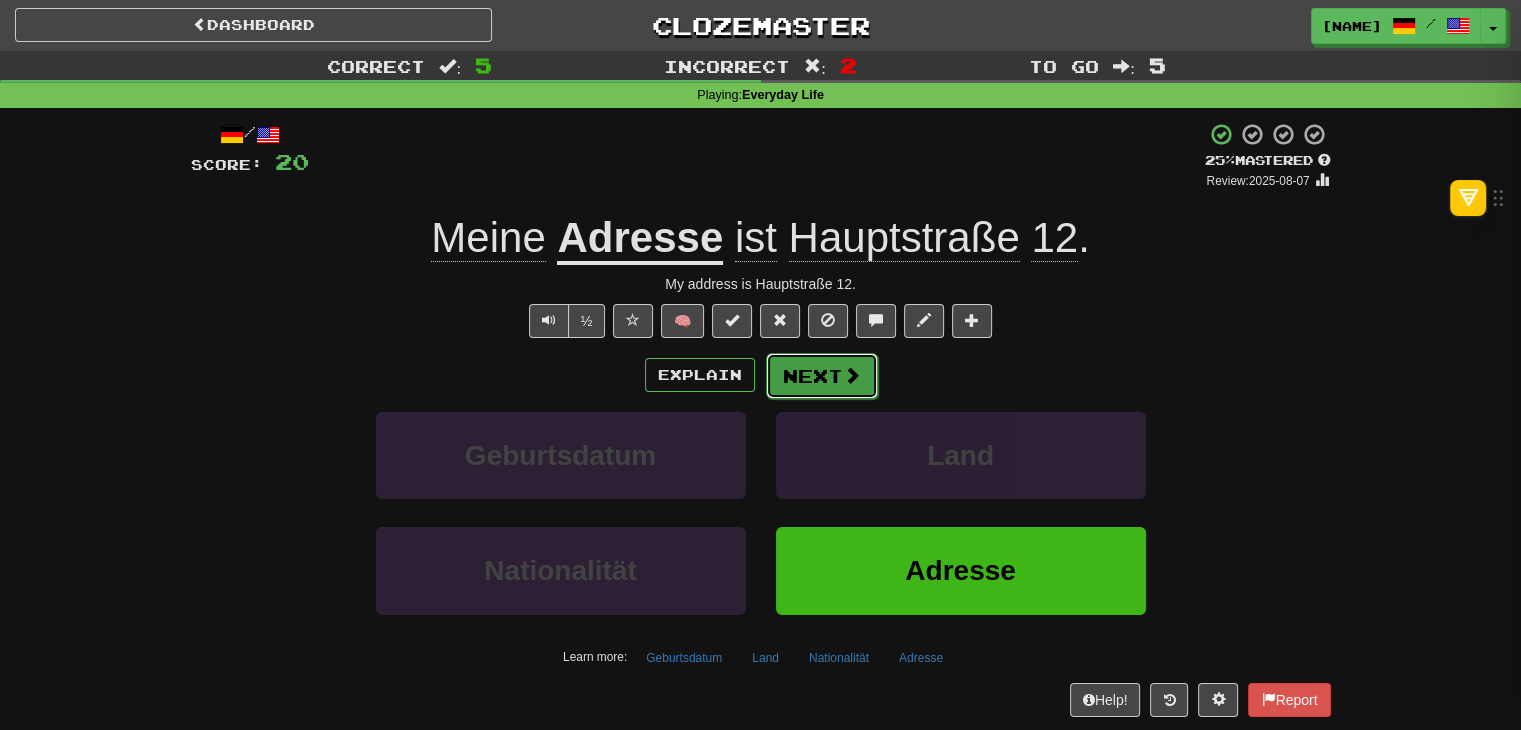 click on "Next" at bounding box center [822, 376] 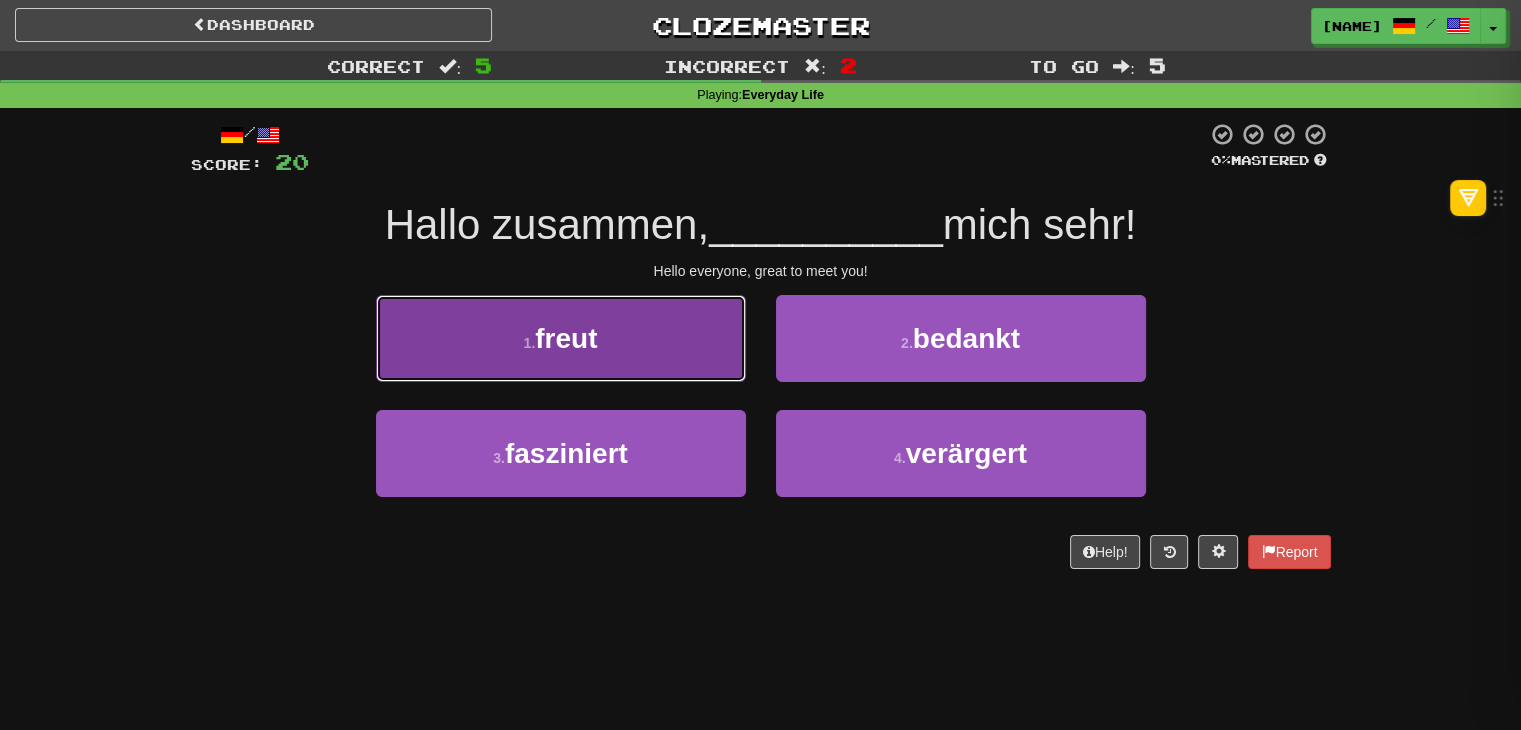 click on "1 .  freut" at bounding box center (561, 338) 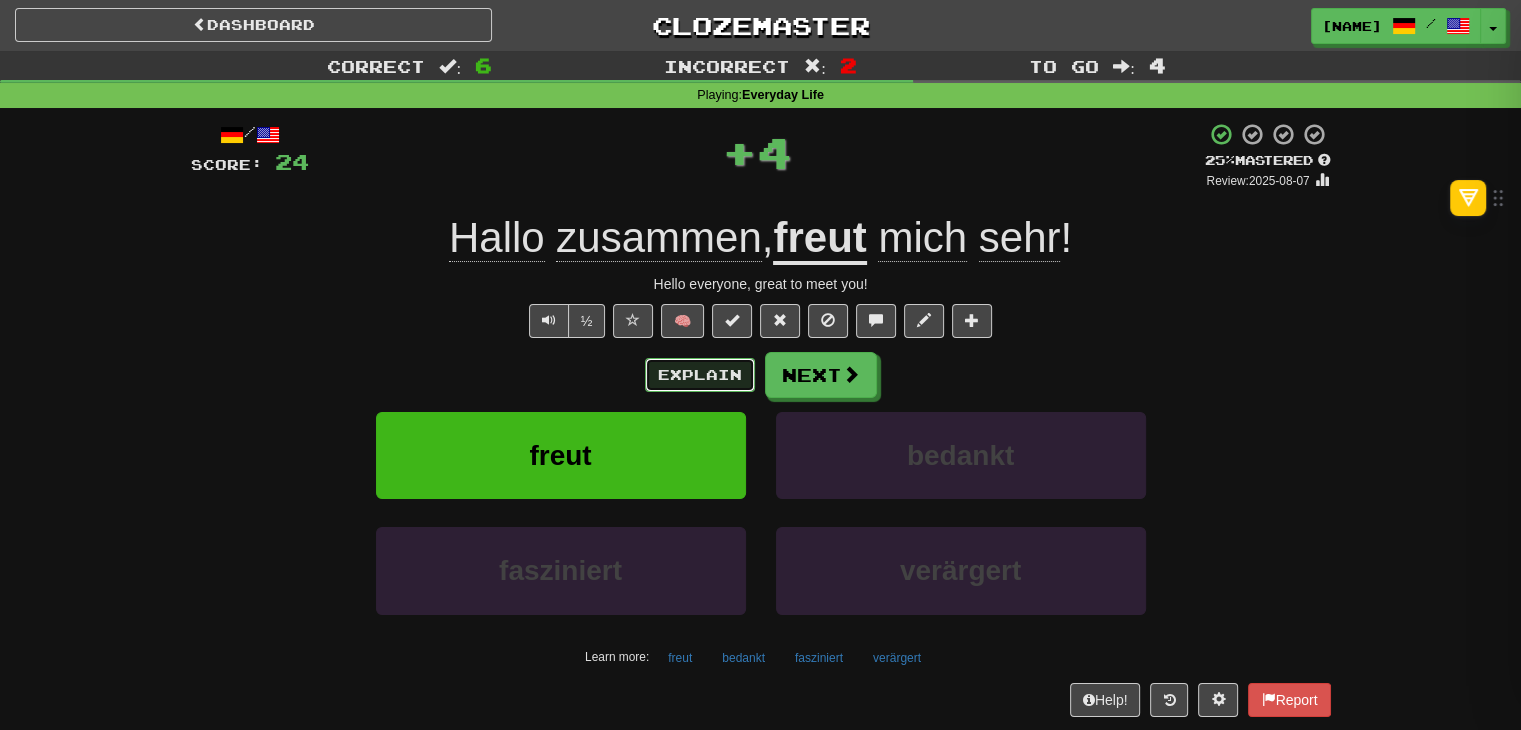 click on "Explain" at bounding box center [700, 375] 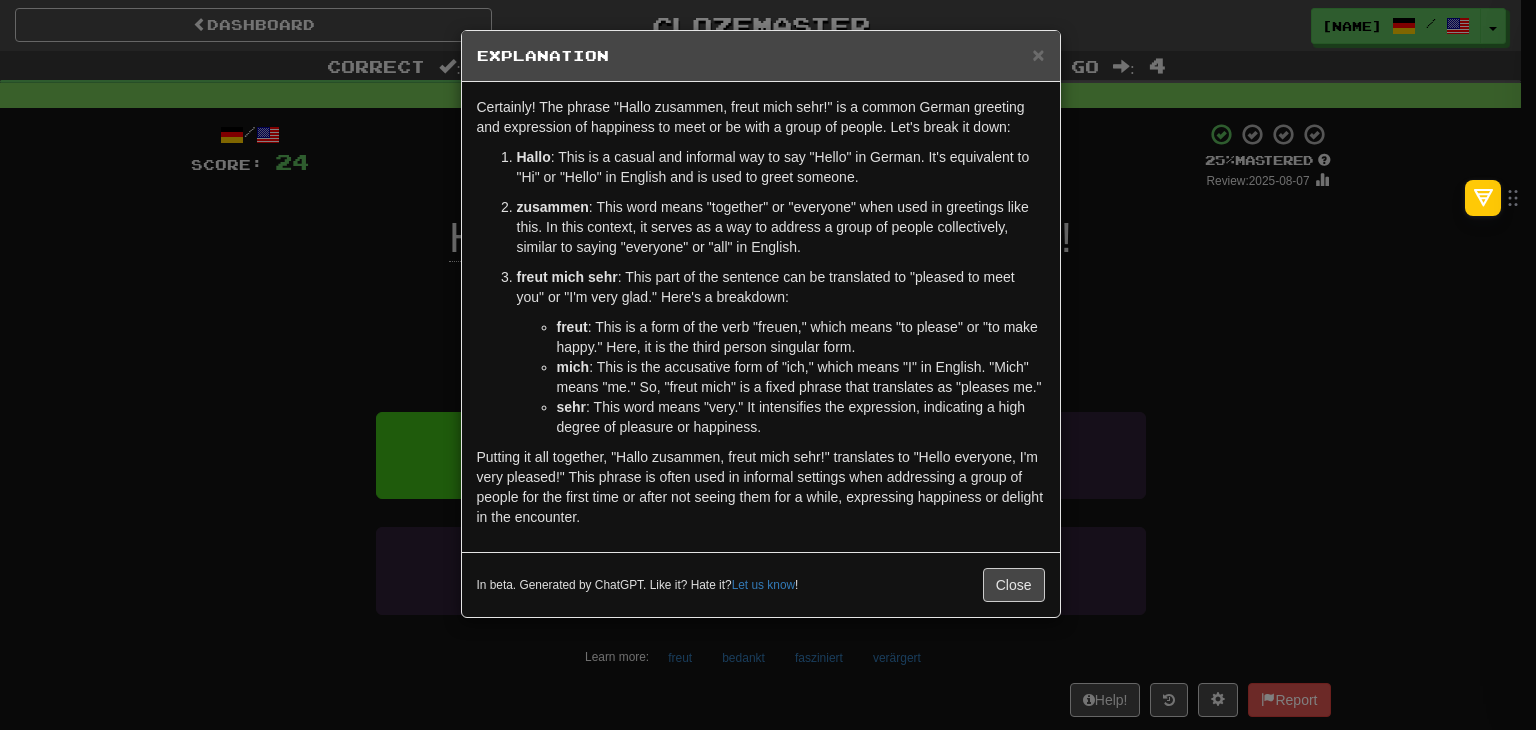 drag, startPoint x: 860, startPoint y: 199, endPoint x: 813, endPoint y: 188, distance: 48.270073 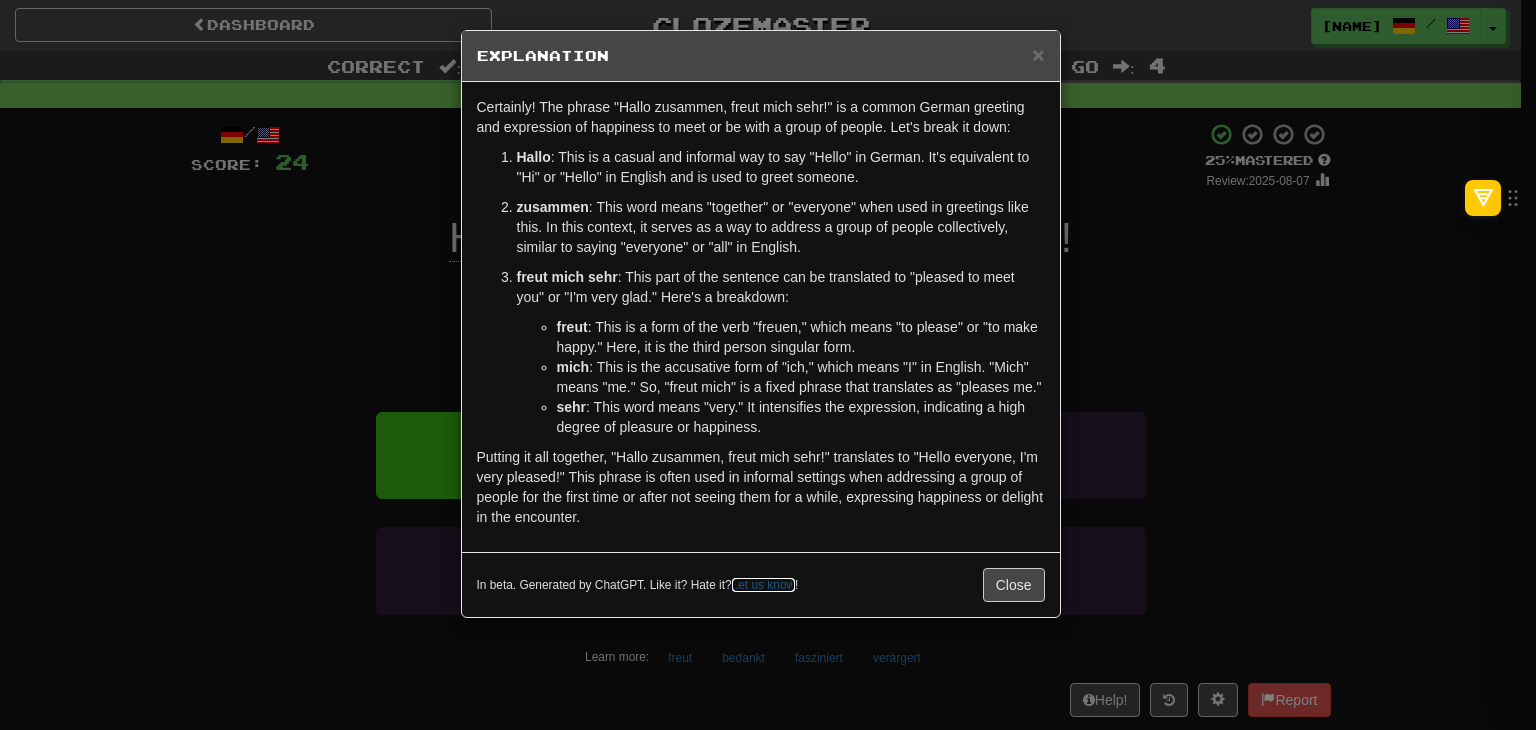 click on "Let us know" at bounding box center (763, 585) 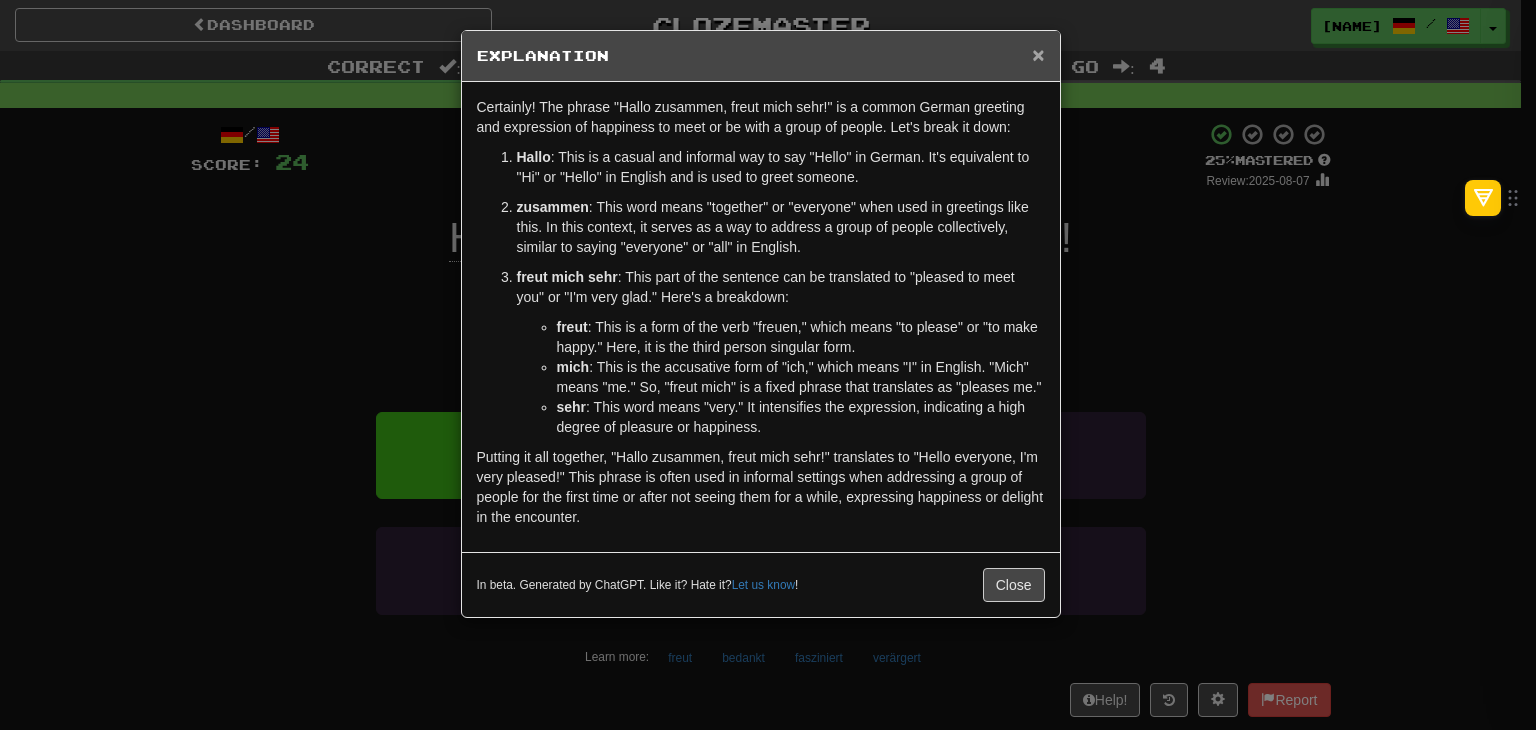 click on "×" at bounding box center (1038, 54) 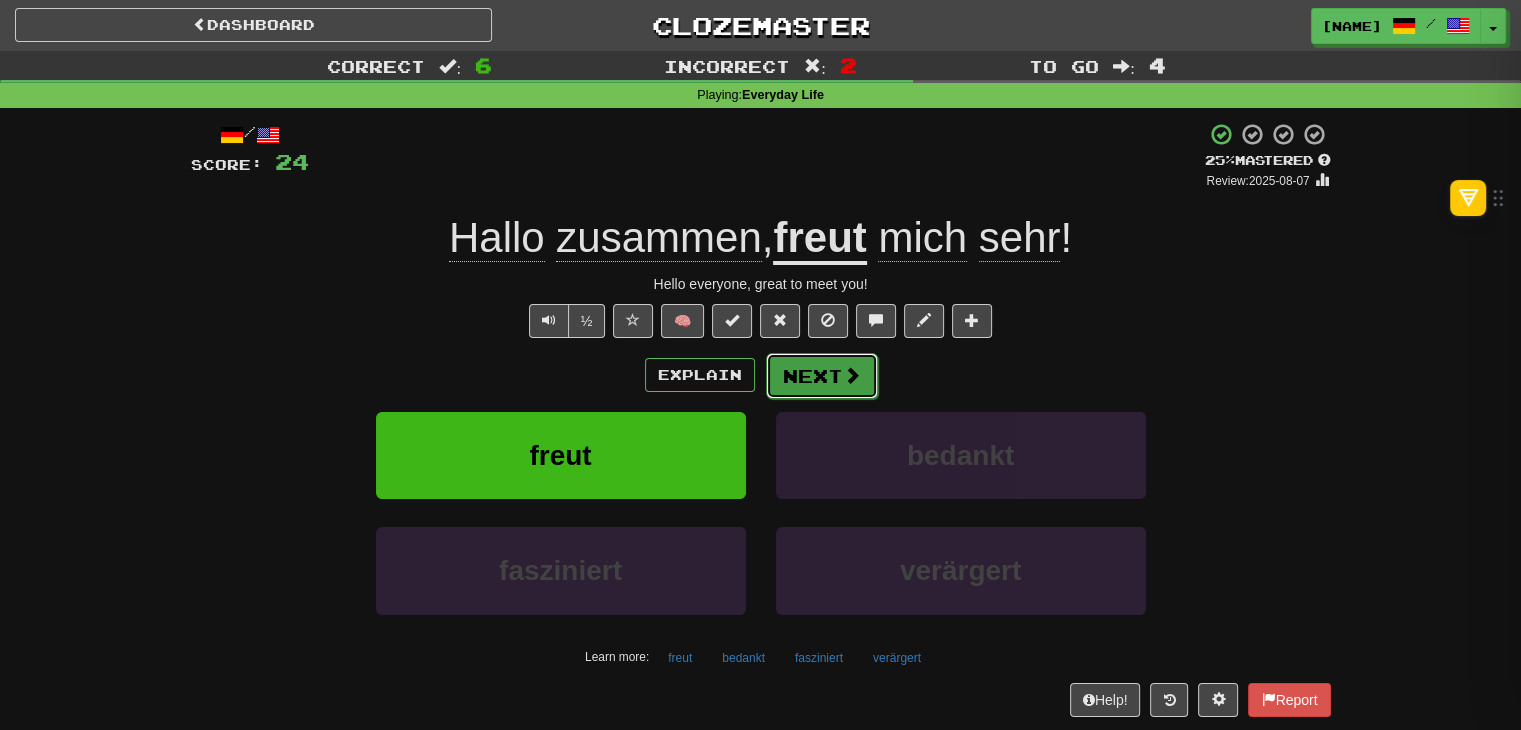 click on "Next" at bounding box center [822, 376] 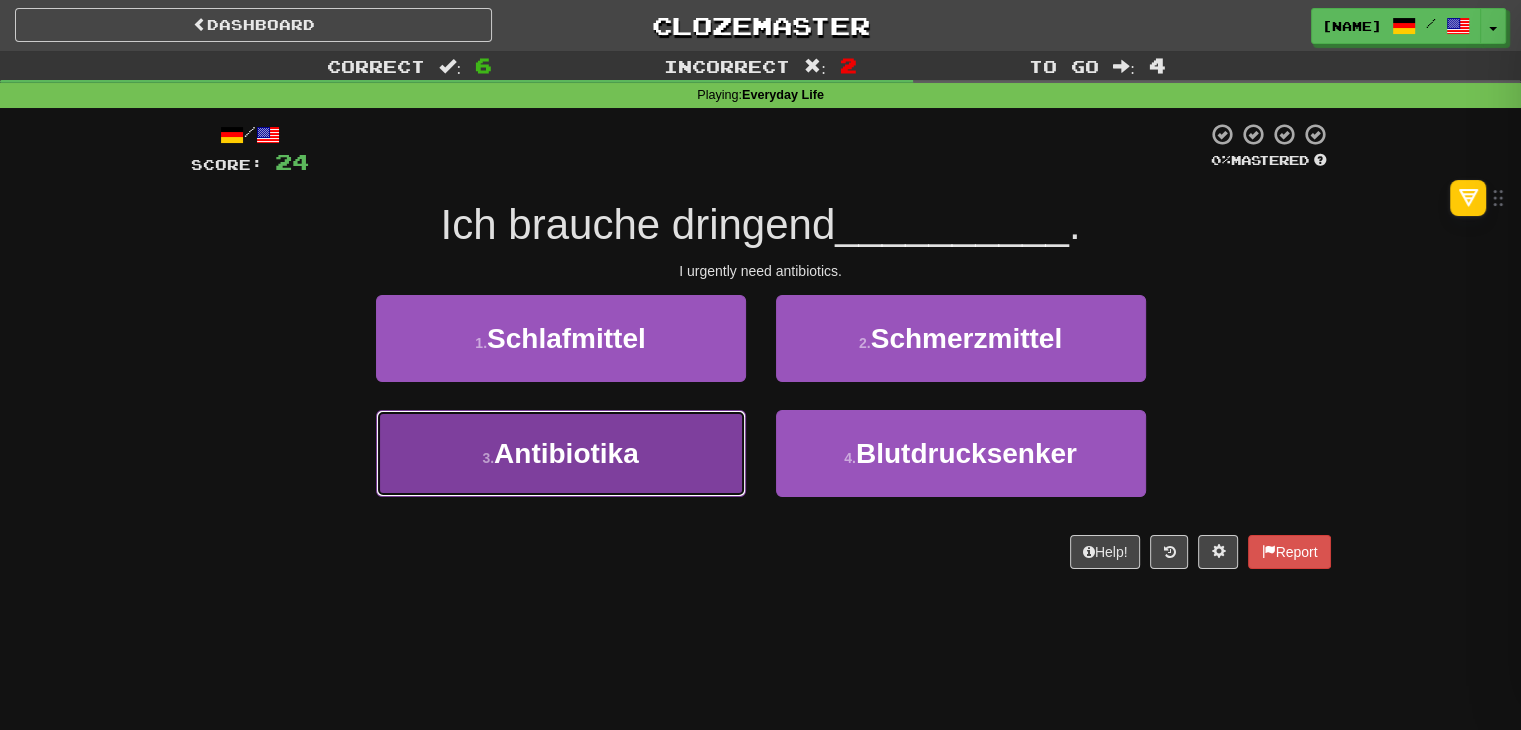 click on "3 .  Antibiotika" at bounding box center [561, 453] 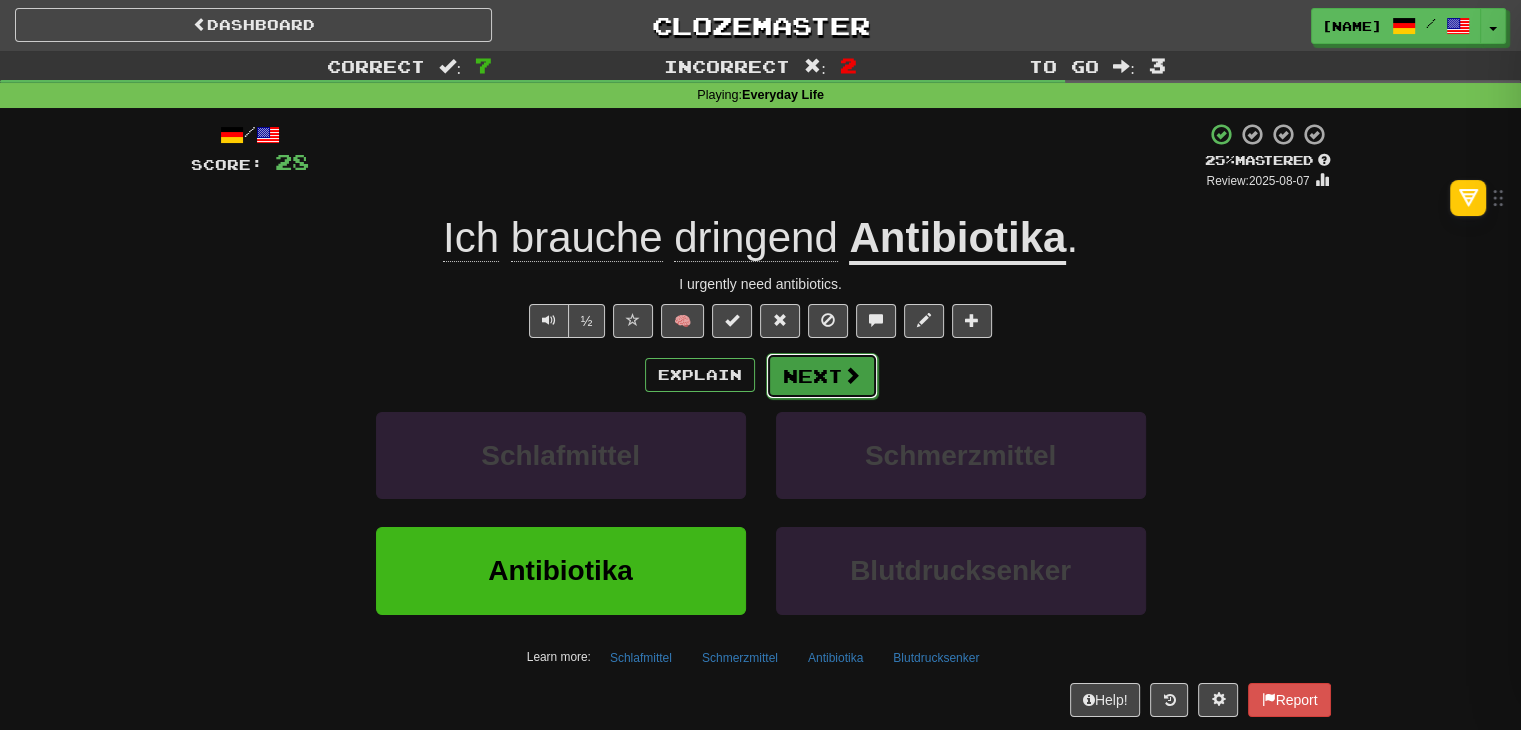 click on "Next" at bounding box center [822, 376] 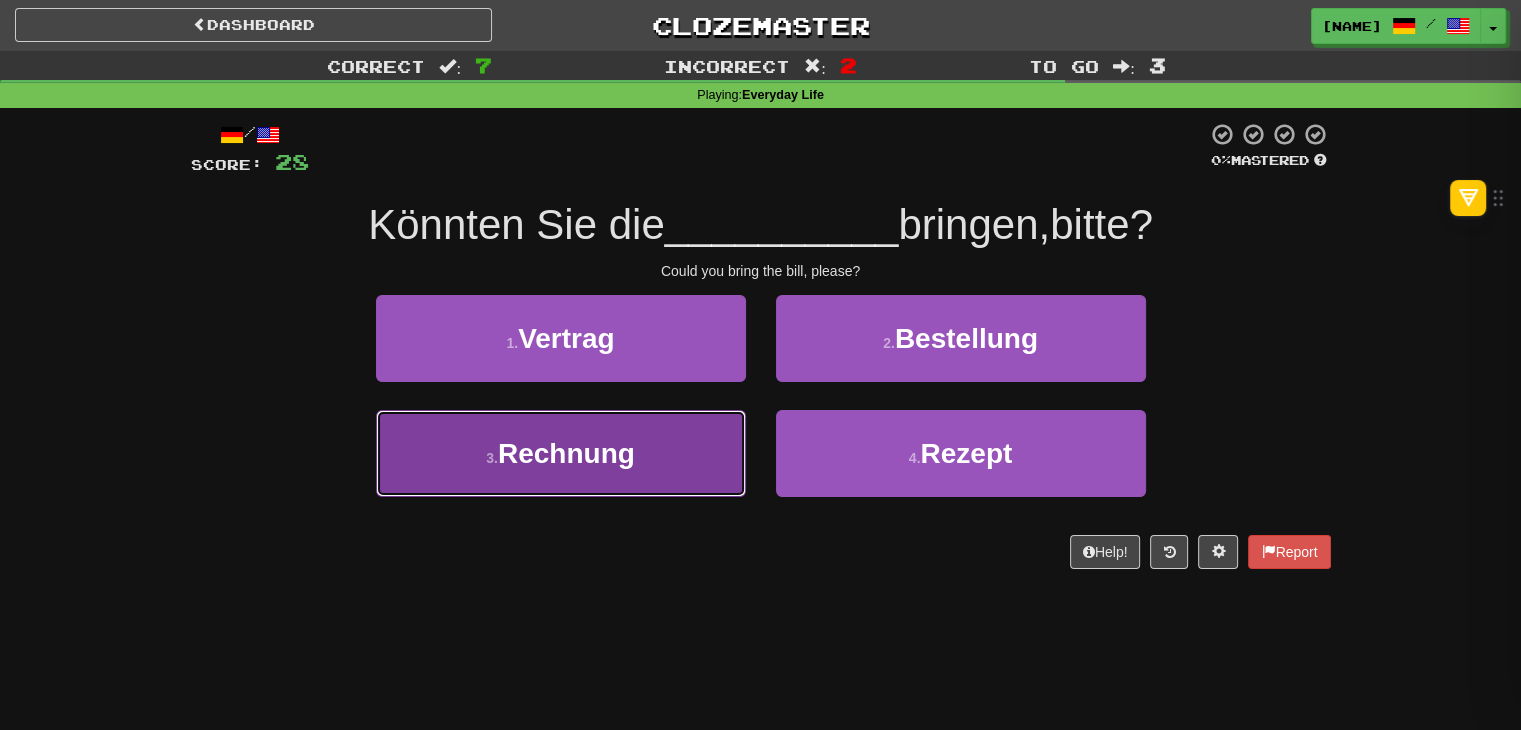 click on "3 .  Rechnung" at bounding box center [561, 453] 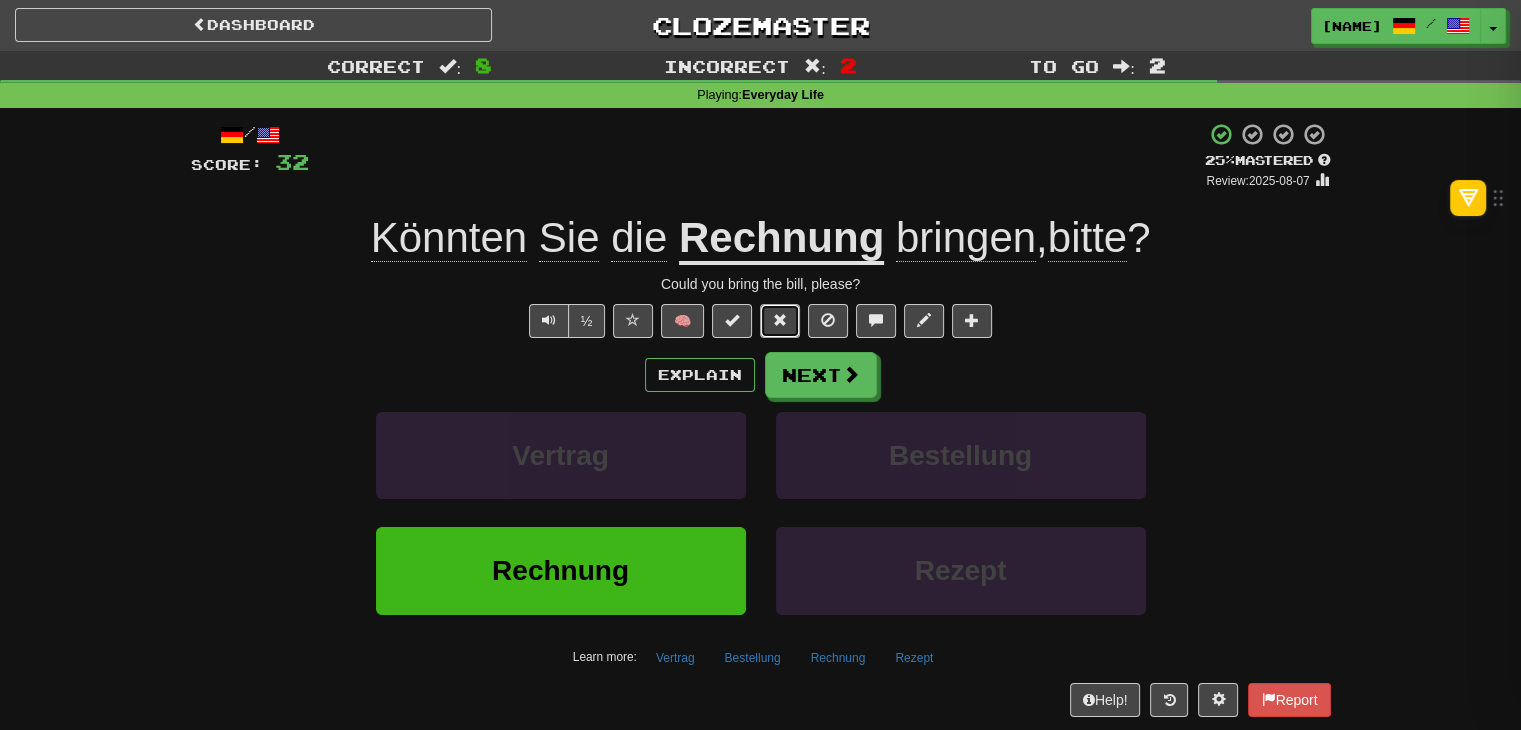 click at bounding box center (780, 320) 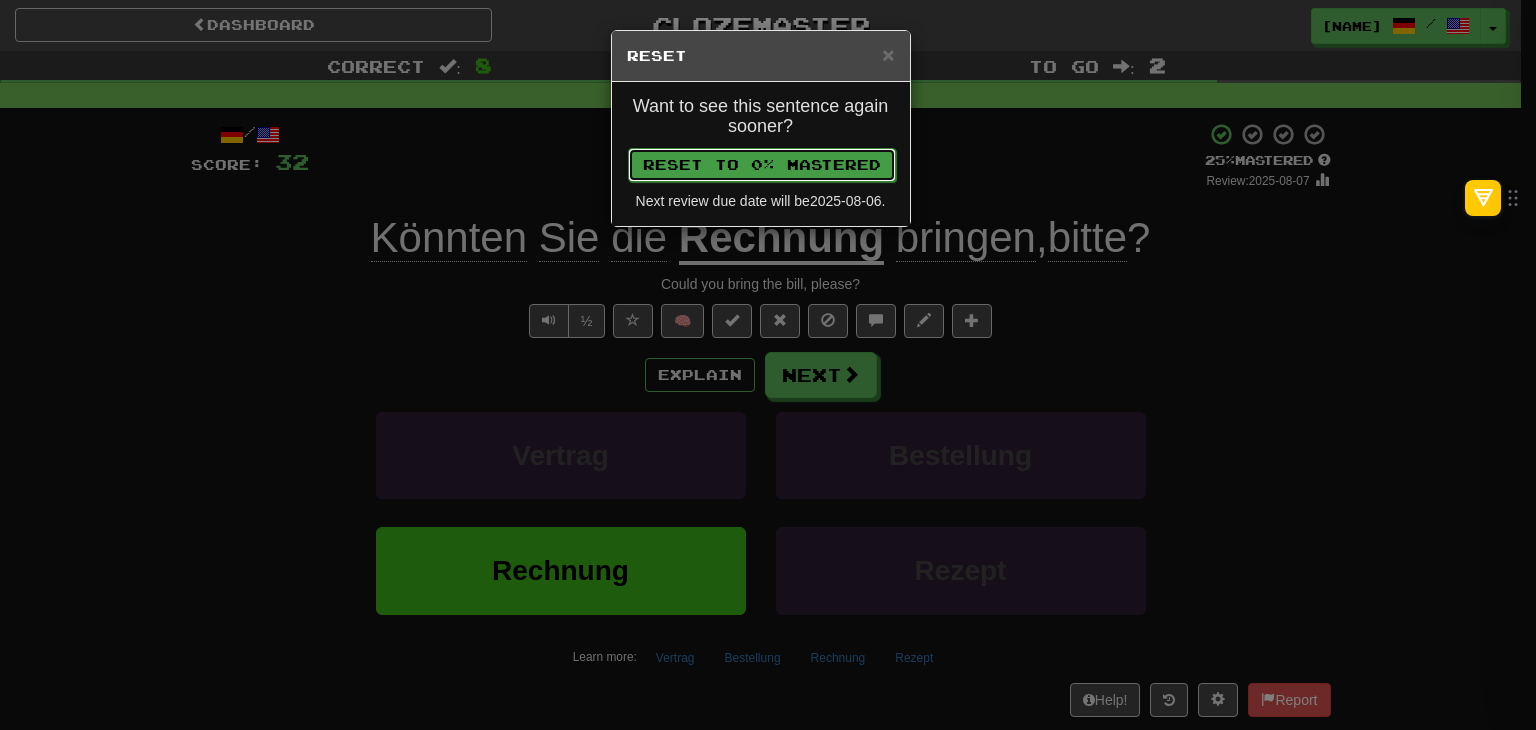 click on "Reset to 0% Mastered" at bounding box center (762, 165) 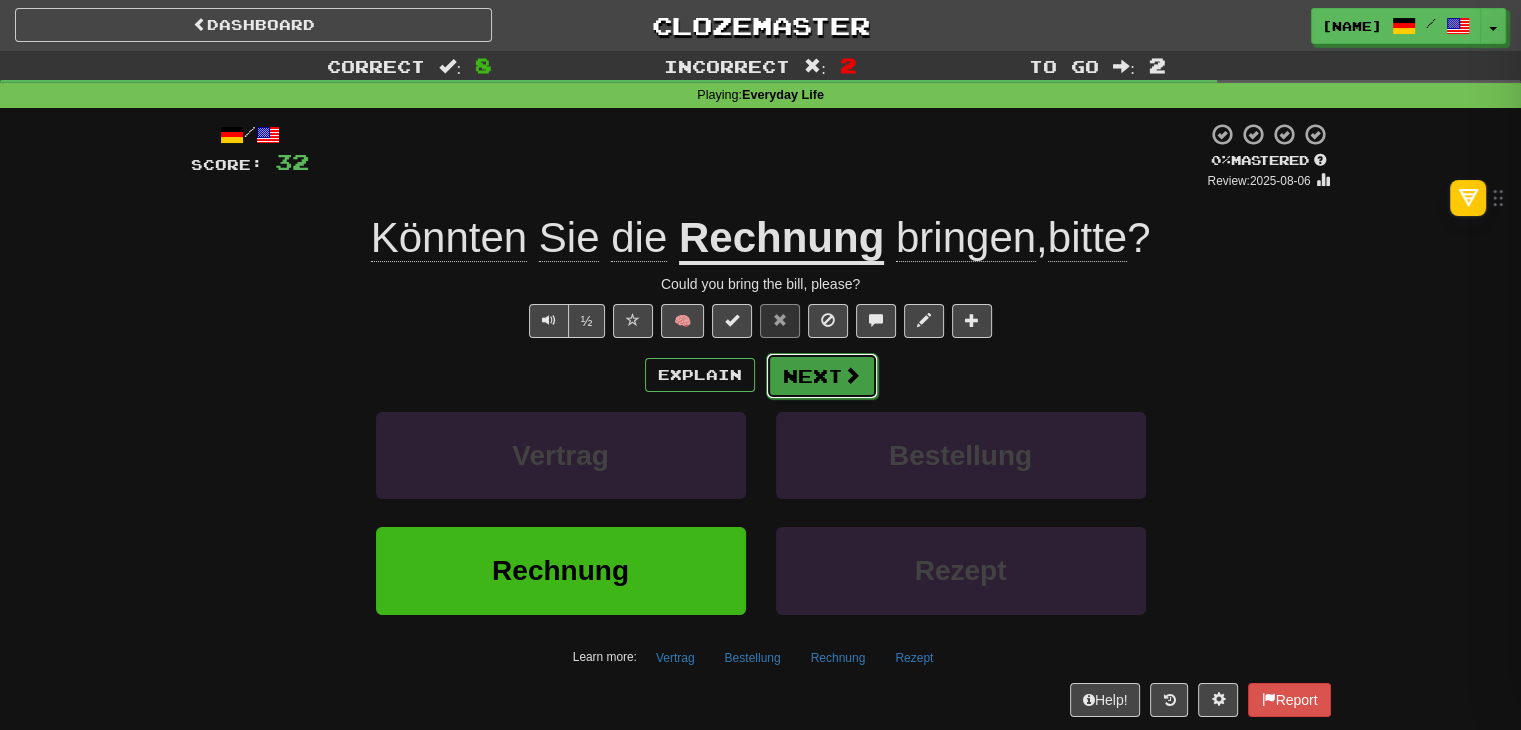click on "Next" at bounding box center (822, 376) 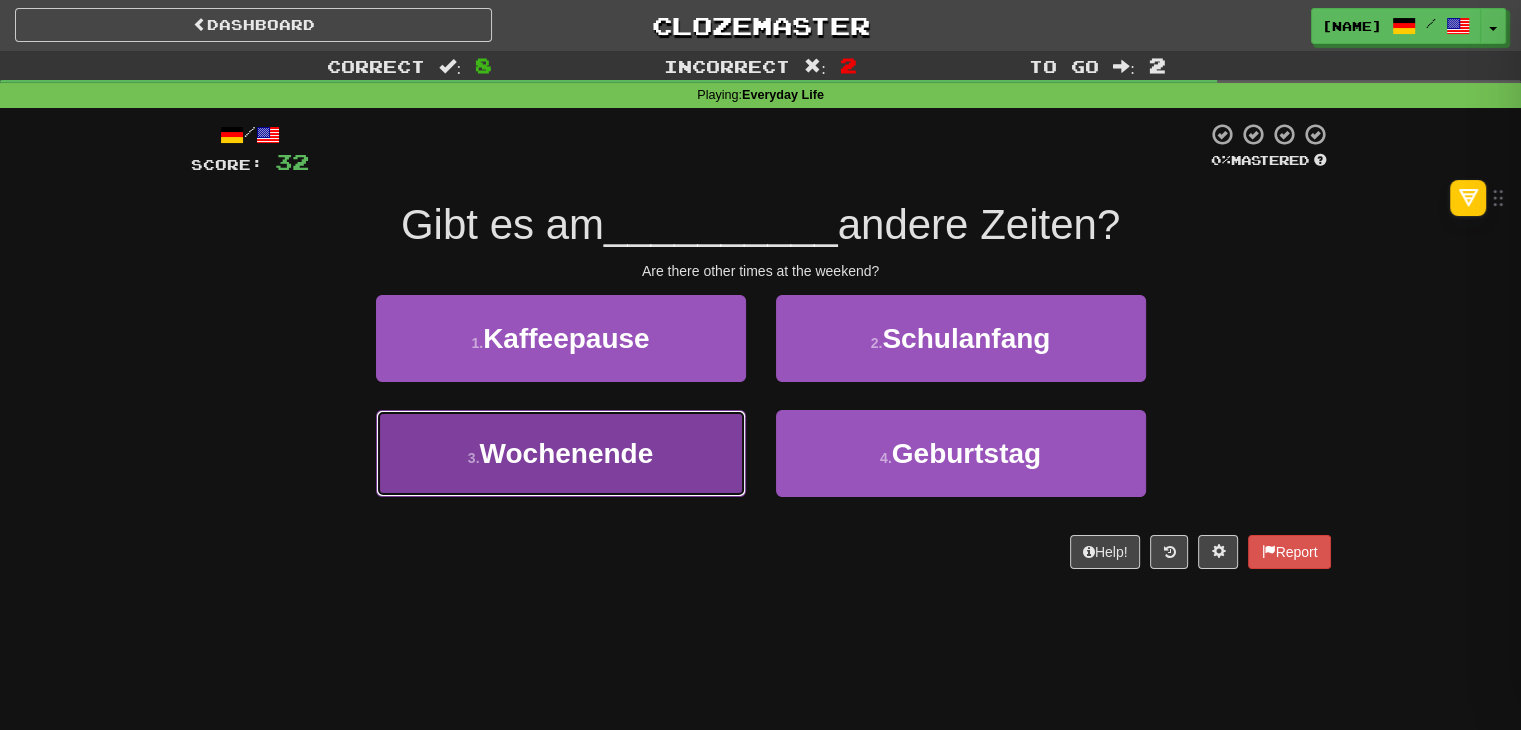 click on "Wochenende" at bounding box center [566, 453] 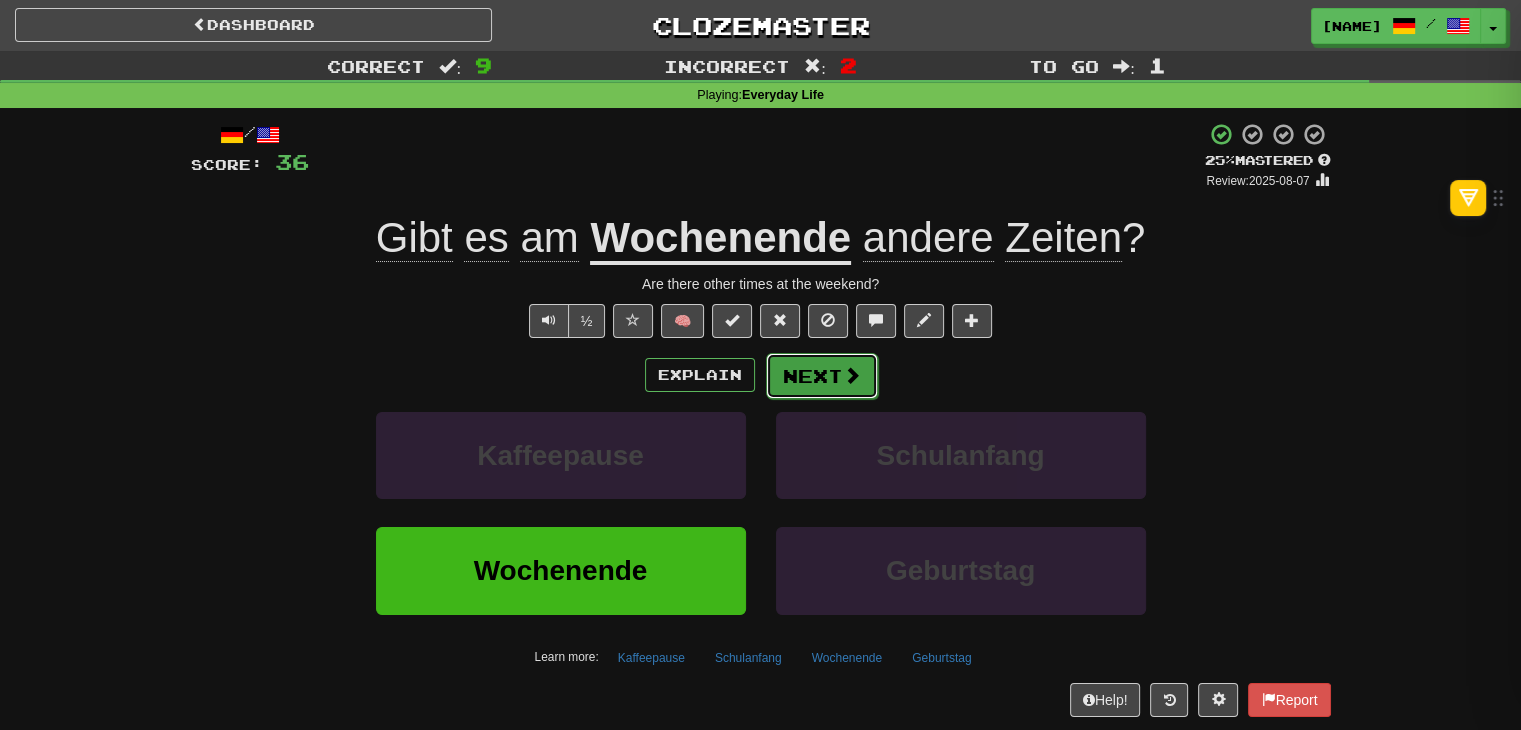 click on "Next" at bounding box center (822, 376) 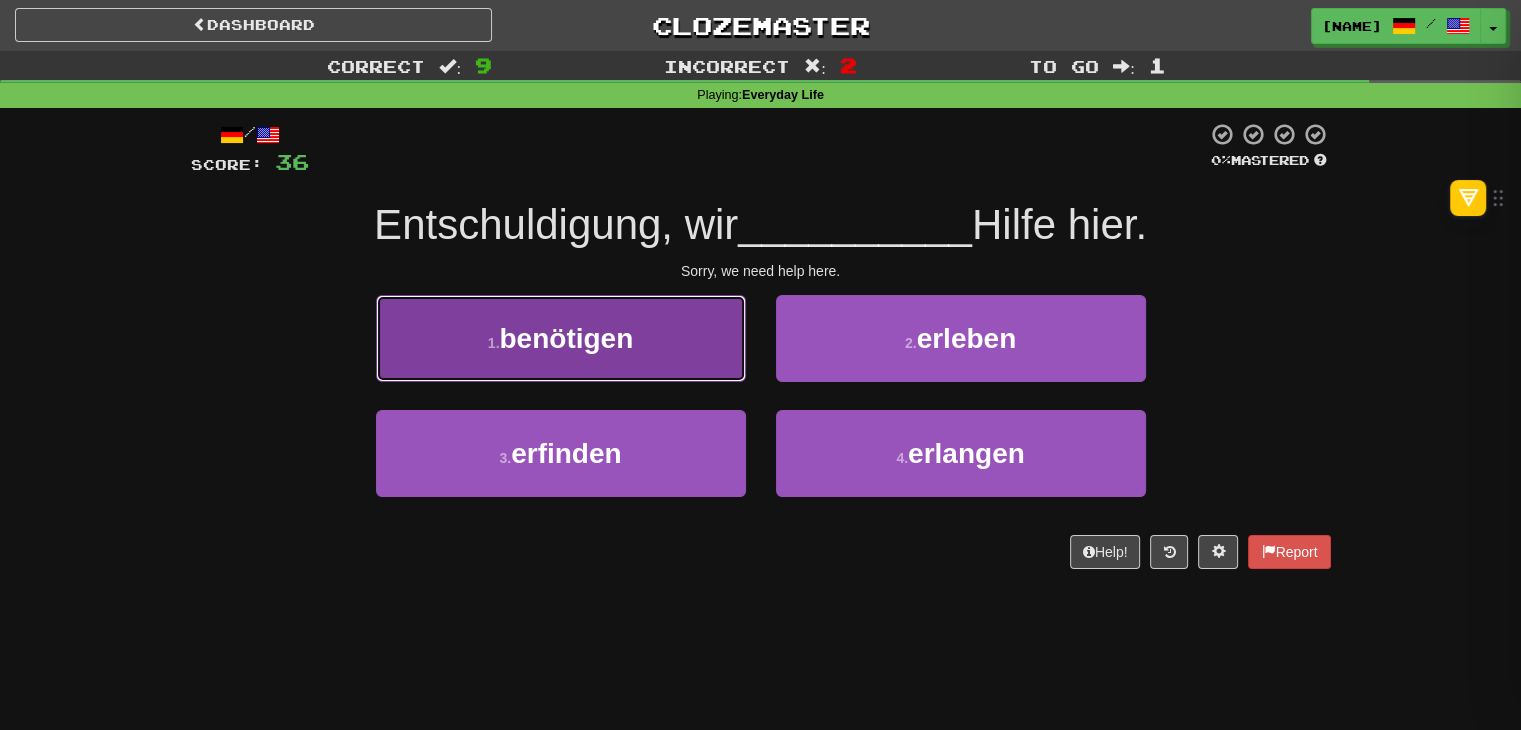 click on "1 .  benötigen" at bounding box center (561, 338) 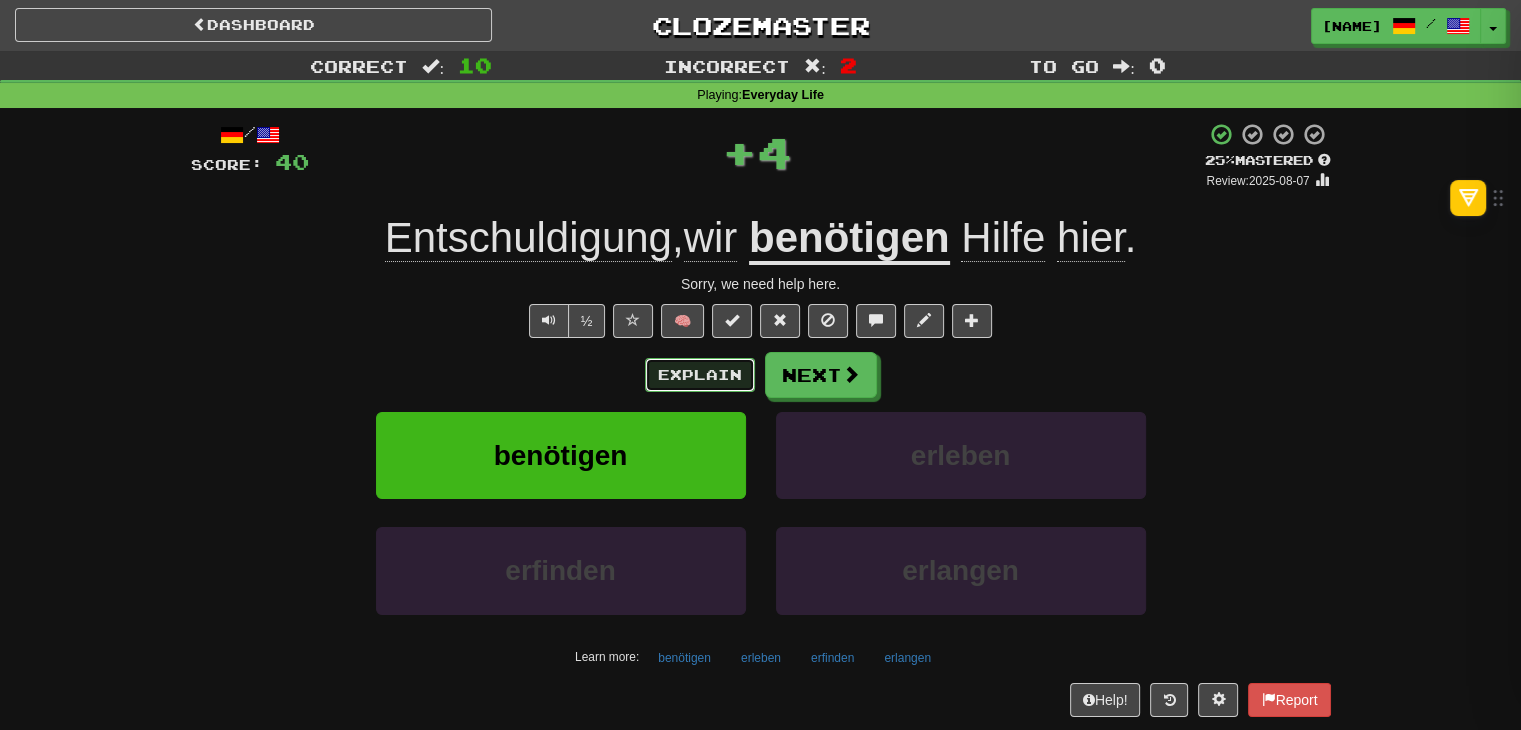click on "Explain" at bounding box center (700, 375) 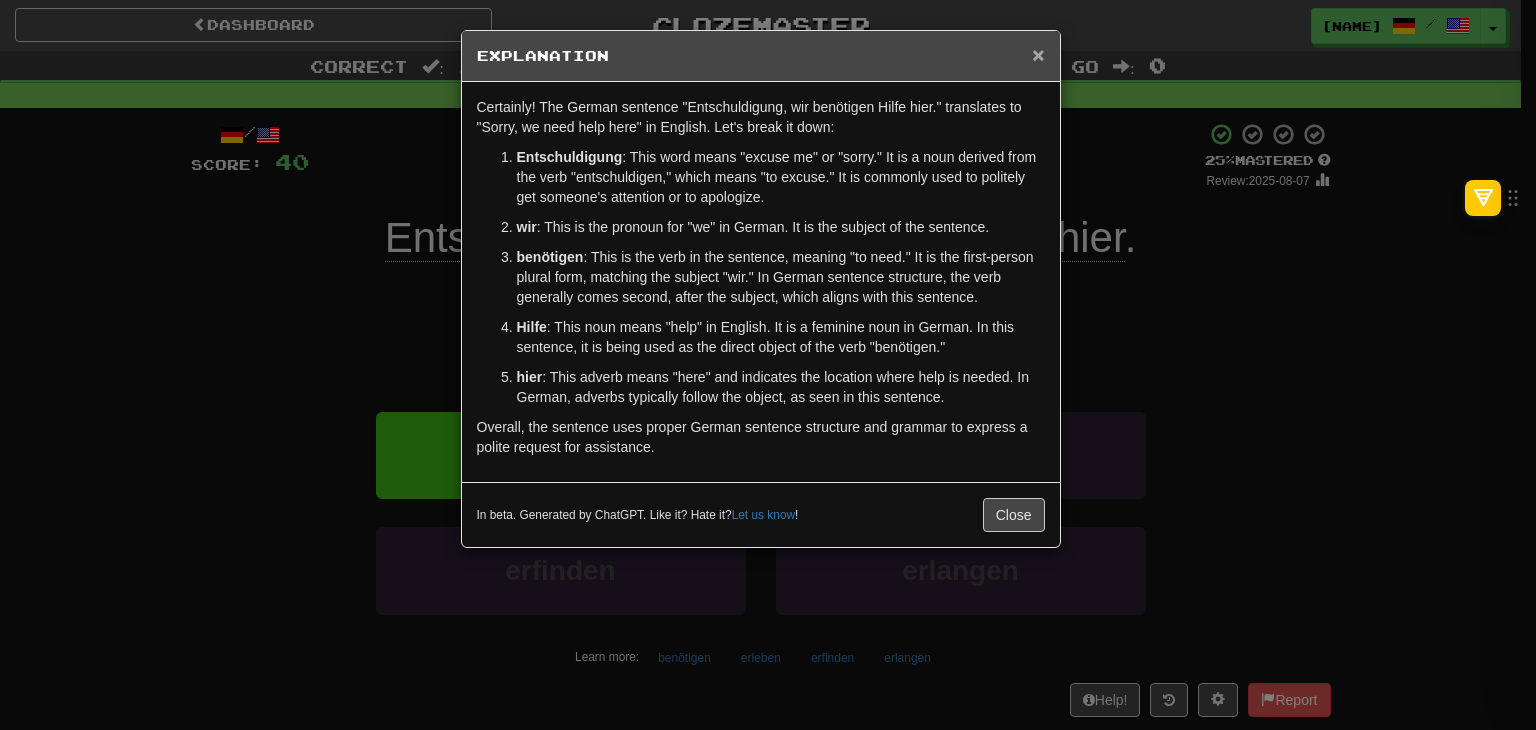 click on "×" at bounding box center [1038, 54] 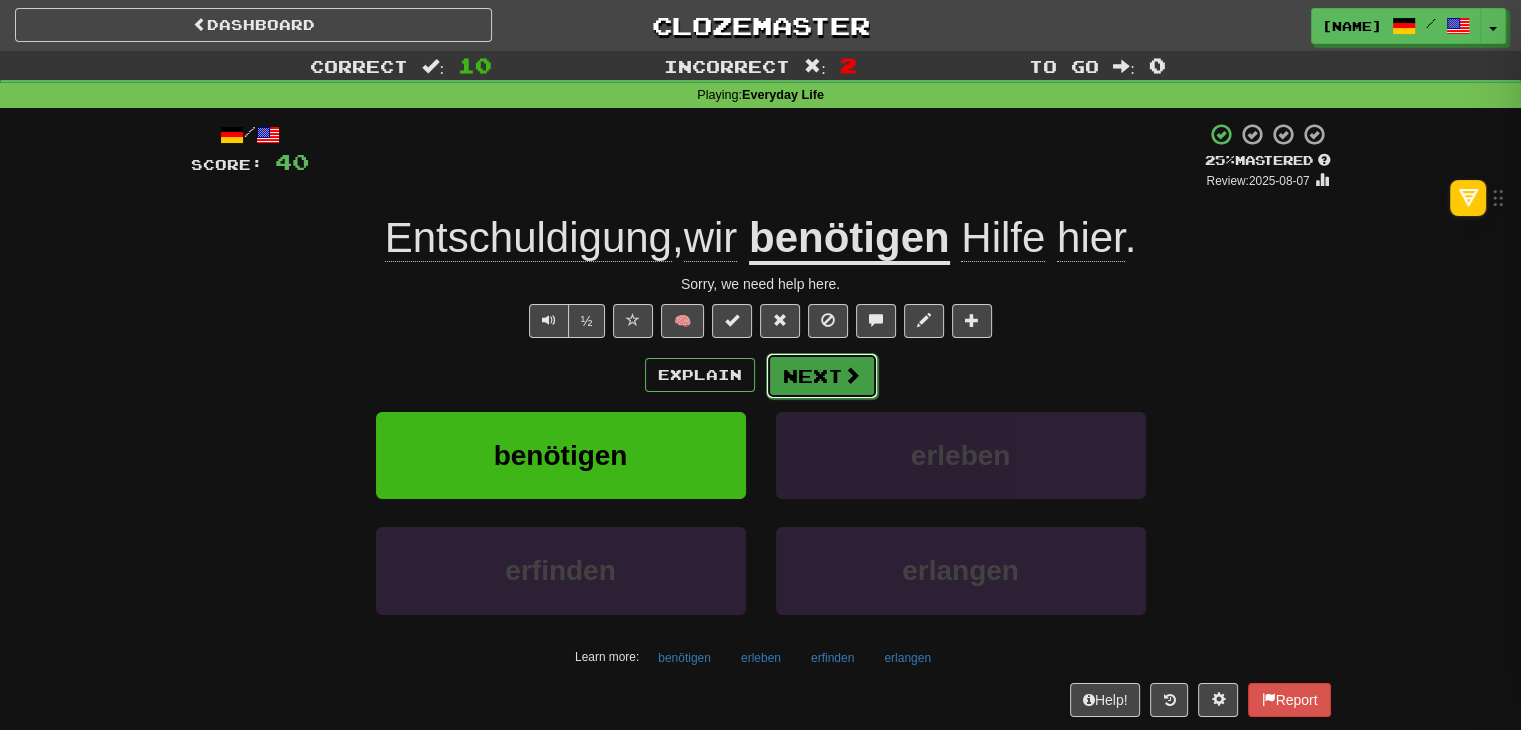 click on "Next" at bounding box center (822, 376) 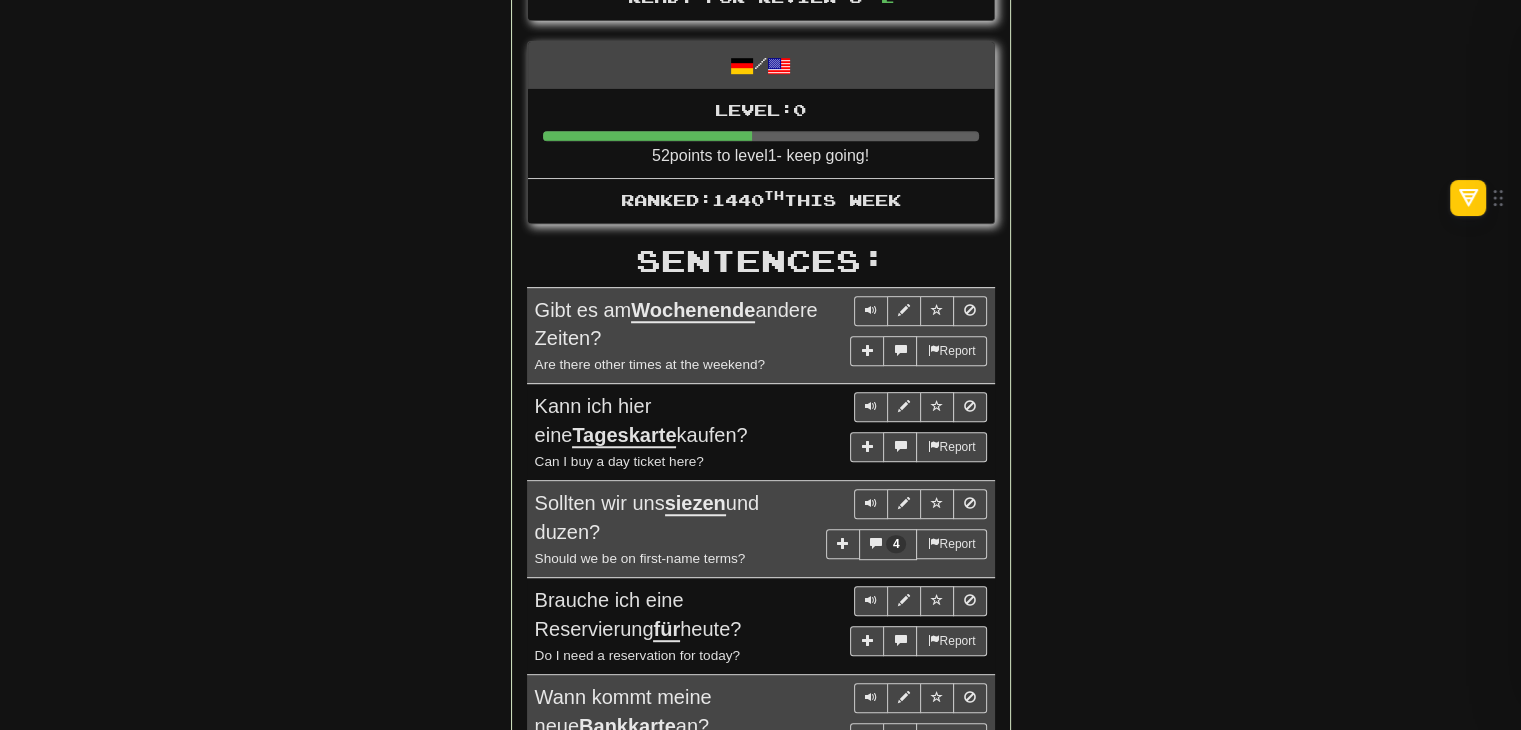 scroll, scrollTop: 700, scrollLeft: 0, axis: vertical 